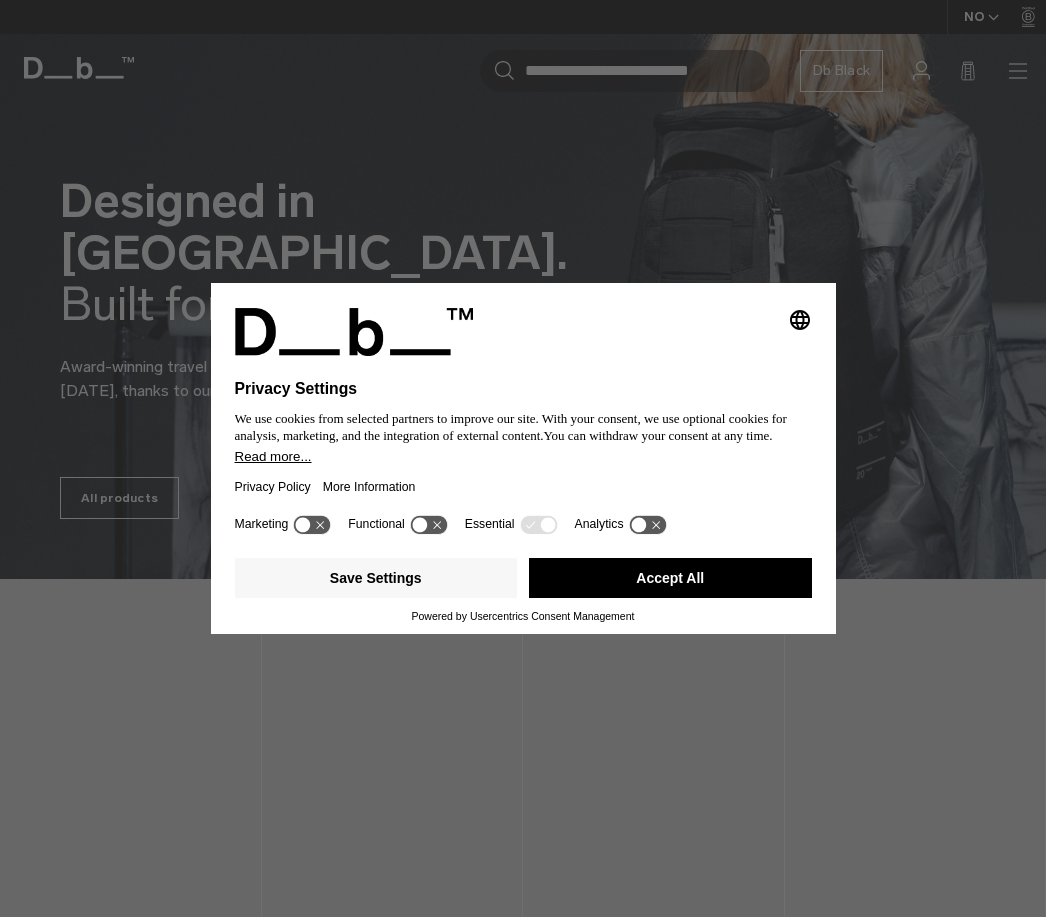 scroll, scrollTop: 0, scrollLeft: 0, axis: both 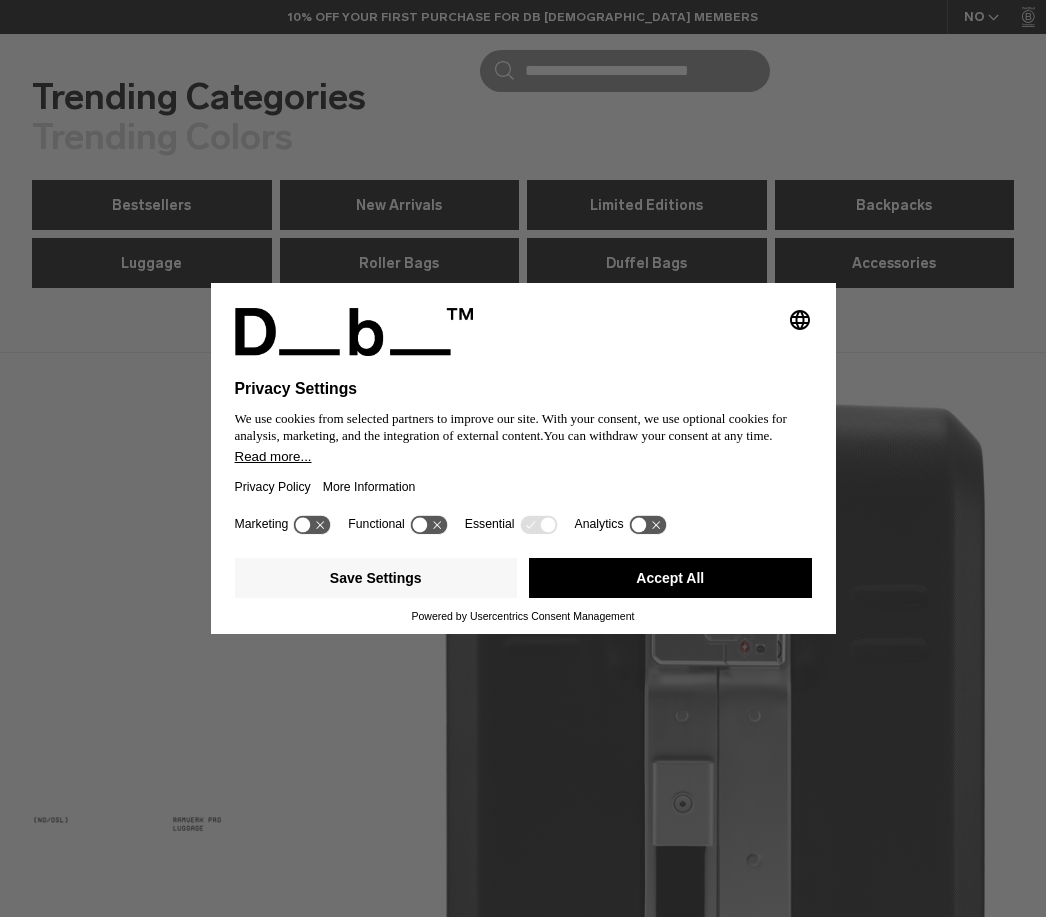 click on "Luggage" at bounding box center [152, 263] 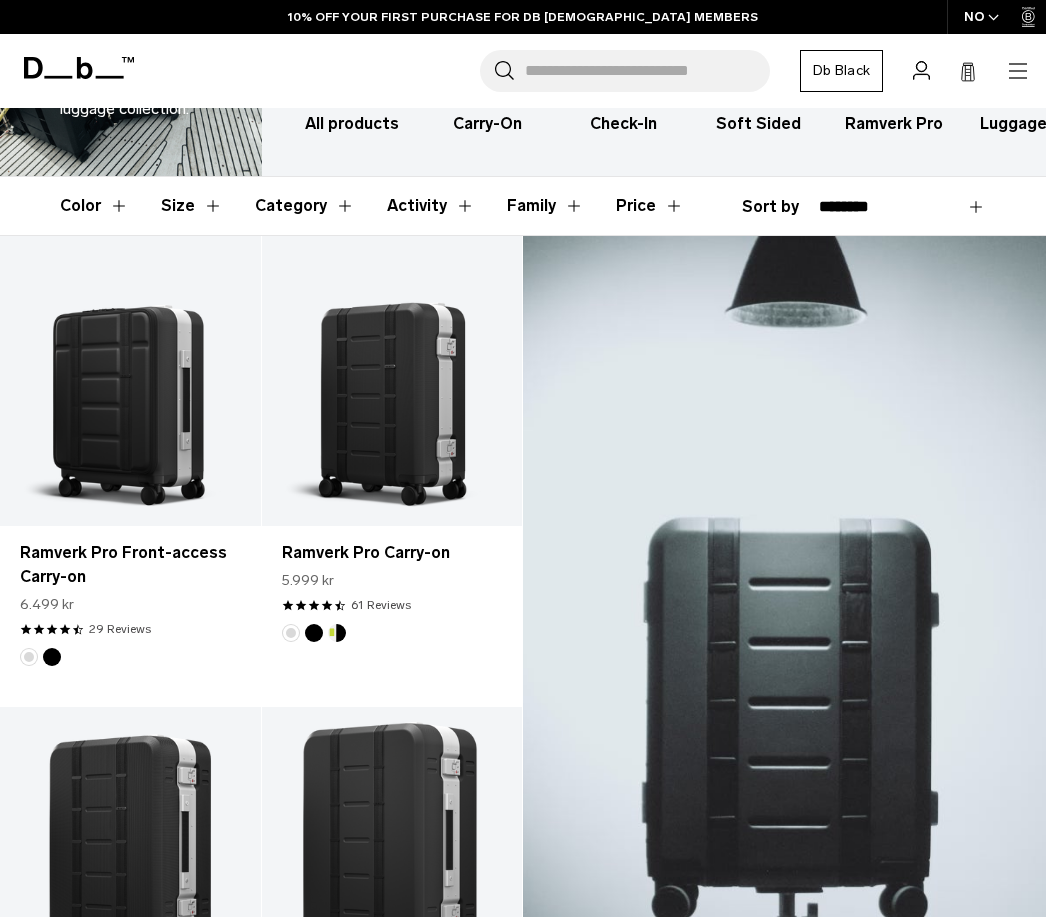 scroll, scrollTop: 0, scrollLeft: 0, axis: both 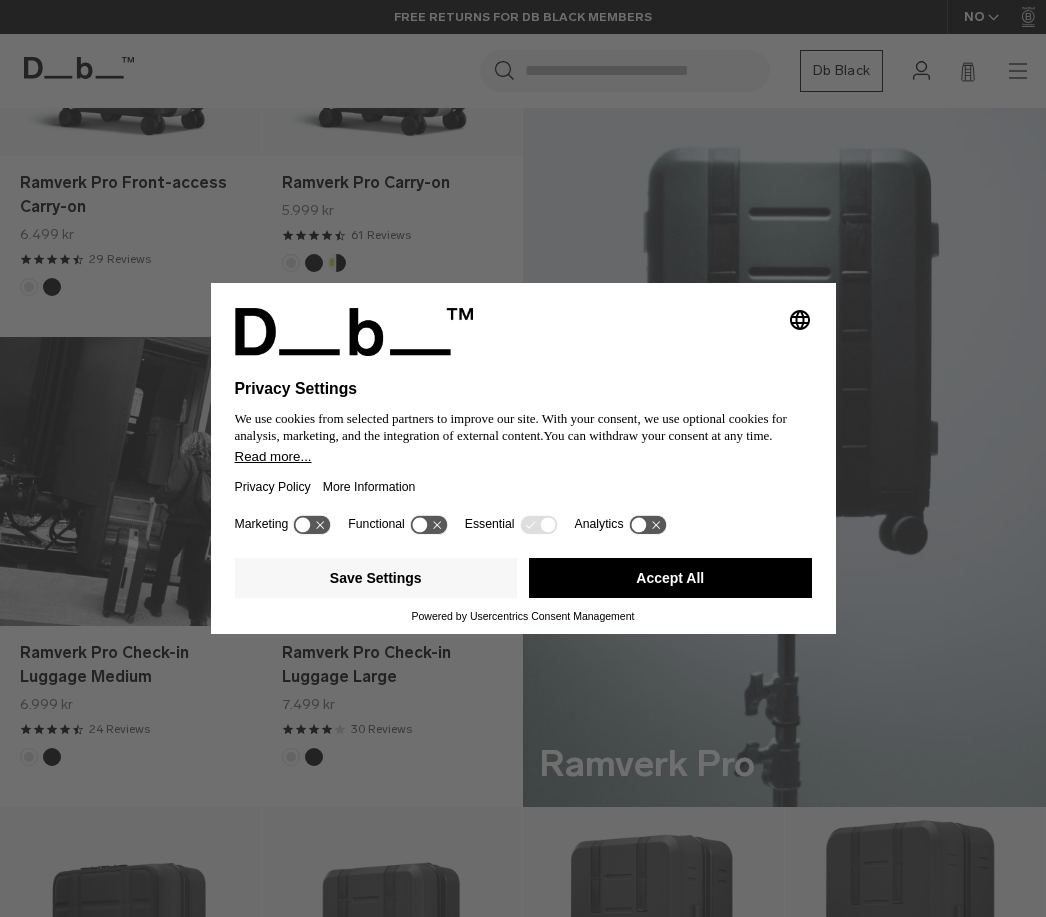 click at bounding box center (130, 481) 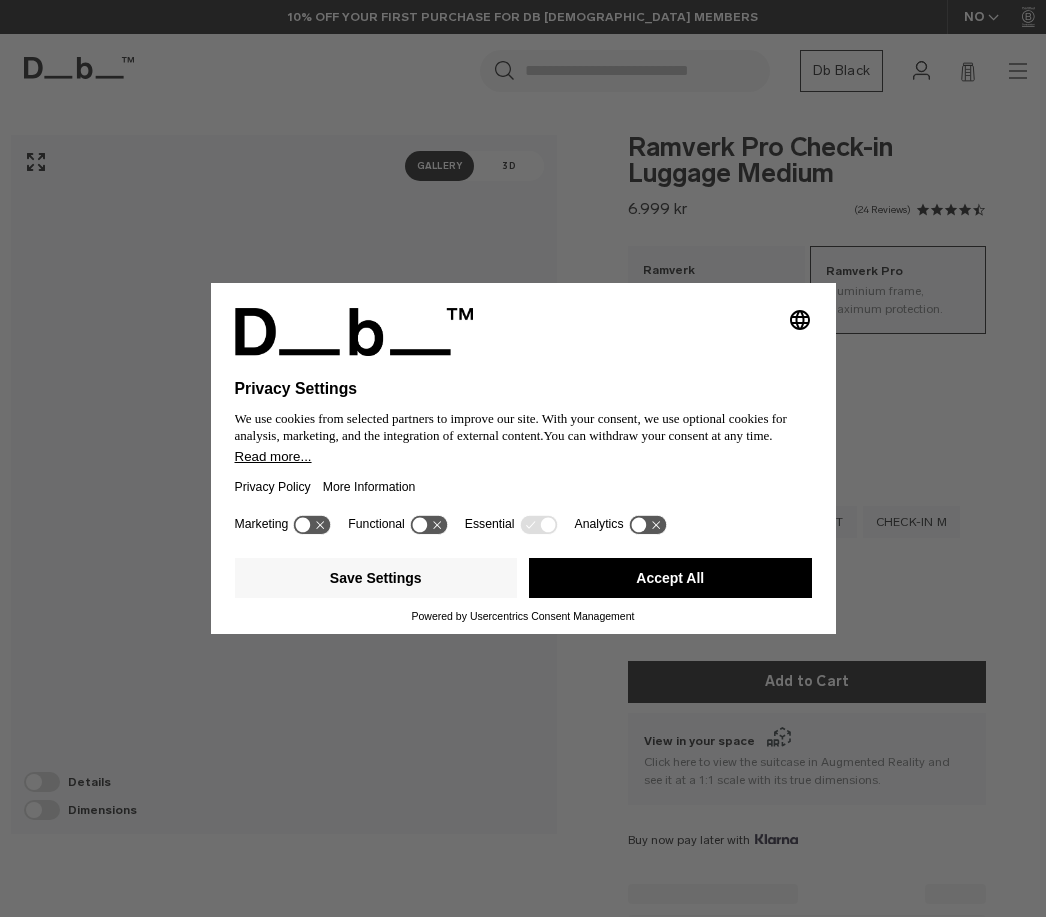 scroll, scrollTop: 0, scrollLeft: 0, axis: both 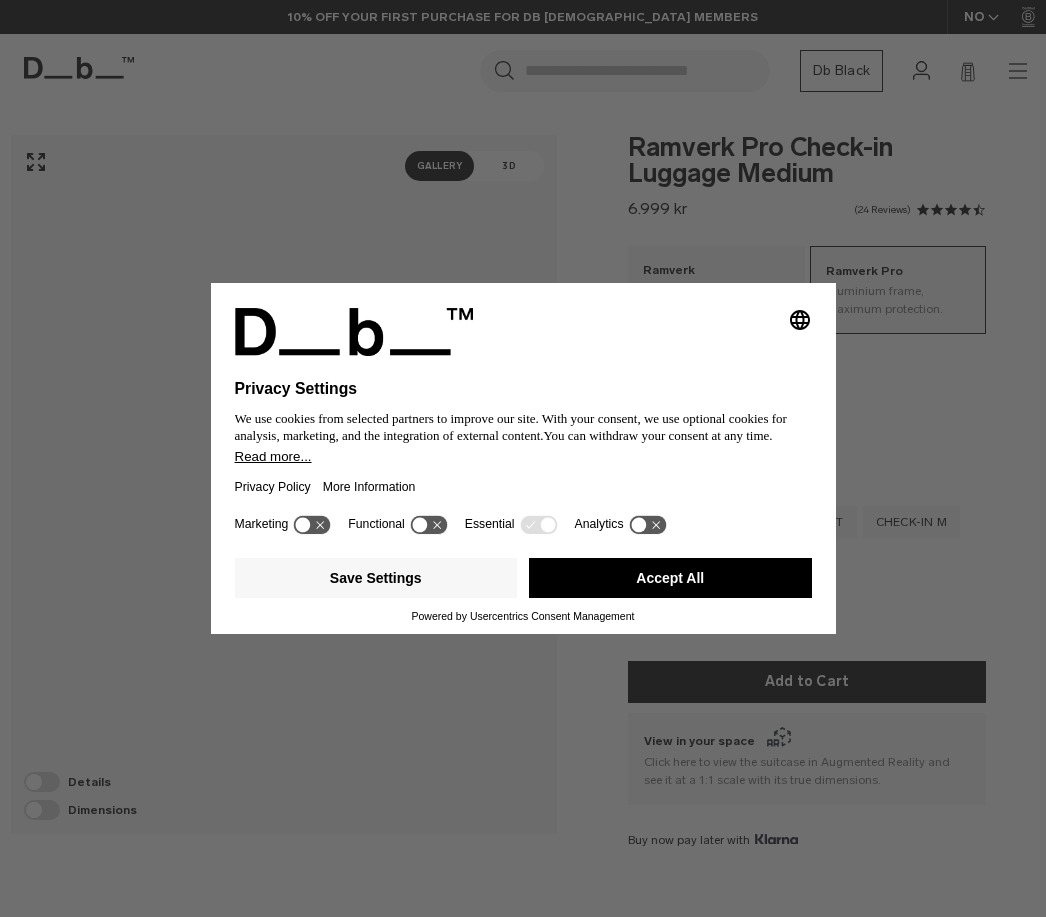 click on "Zippered closure, lightweight design." at bounding box center (716, 299) 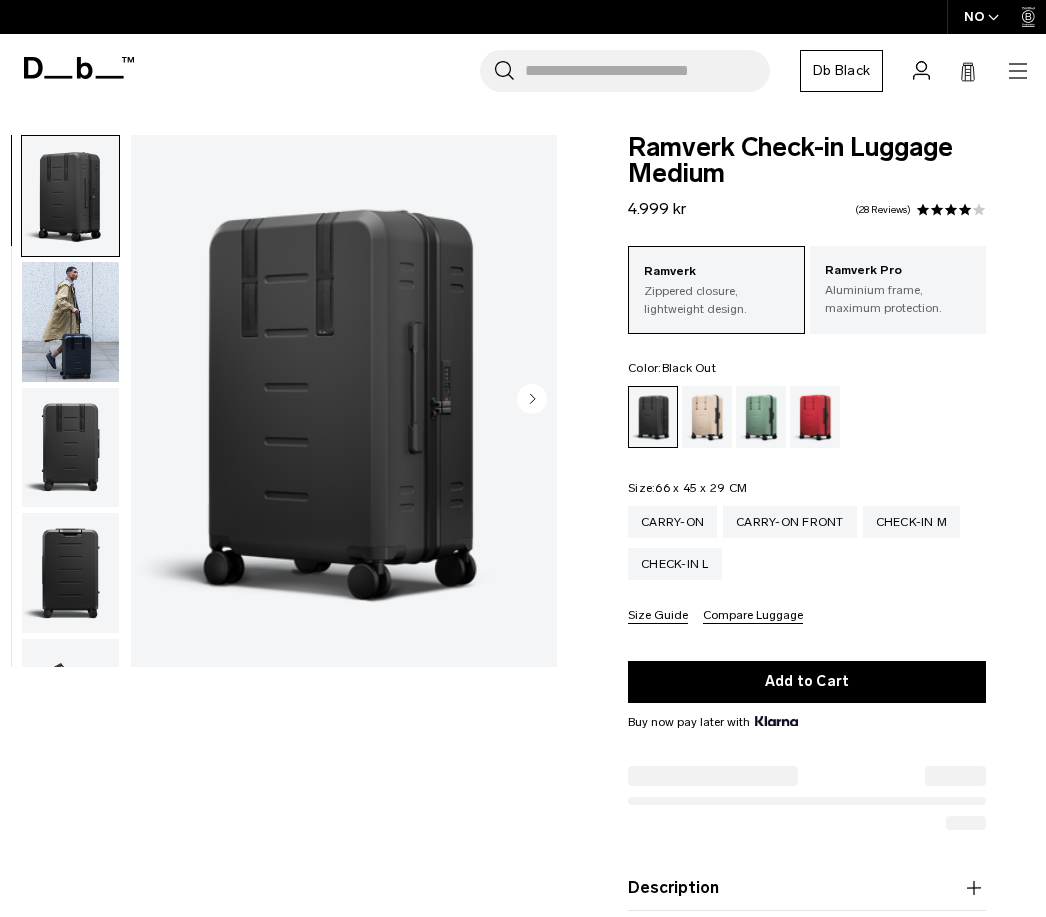 scroll, scrollTop: 0, scrollLeft: 0, axis: both 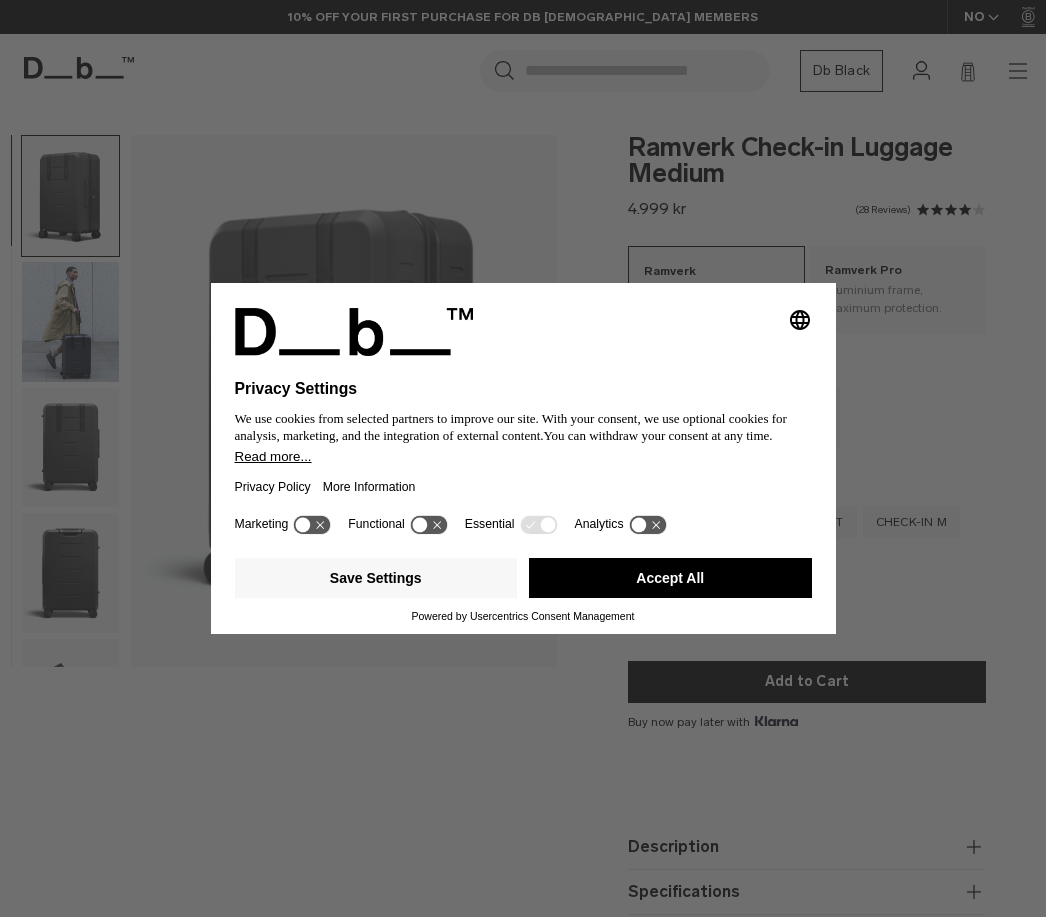 click at bounding box center [70, 322] 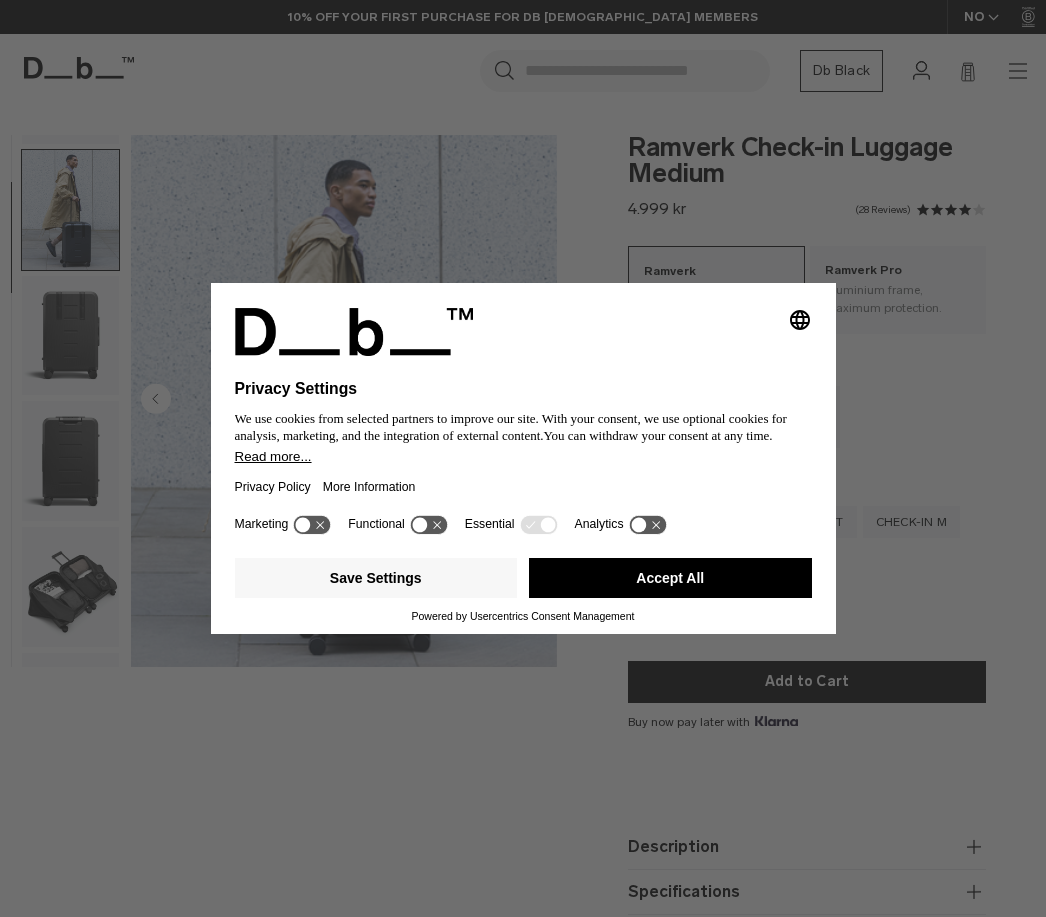 scroll, scrollTop: 127, scrollLeft: 0, axis: vertical 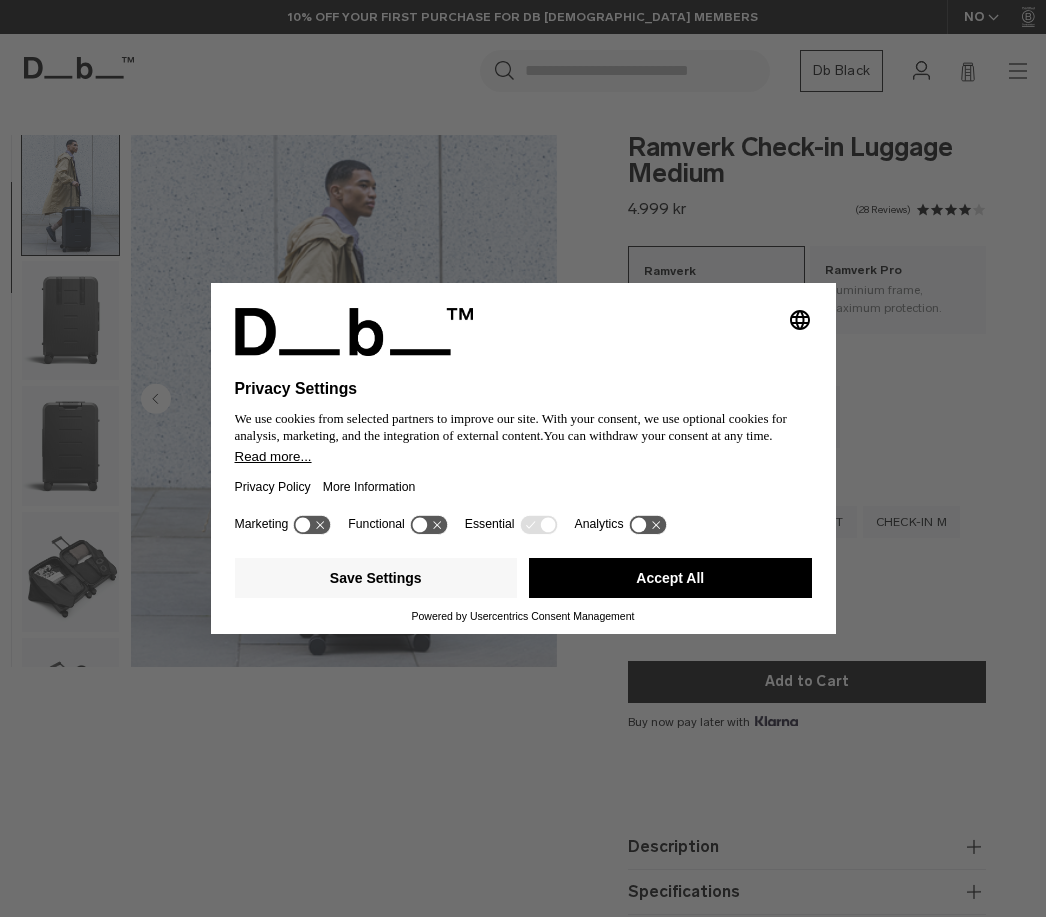 click at bounding box center (70, 446) 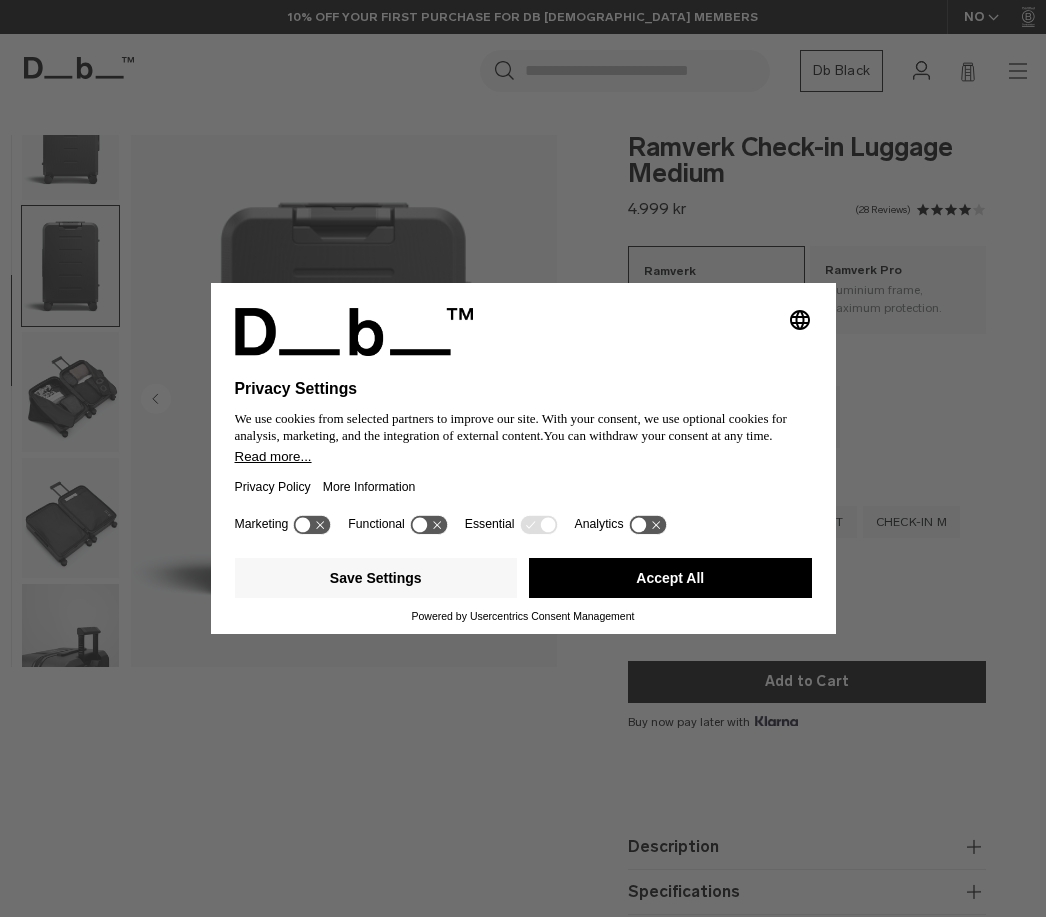 scroll, scrollTop: 382, scrollLeft: 0, axis: vertical 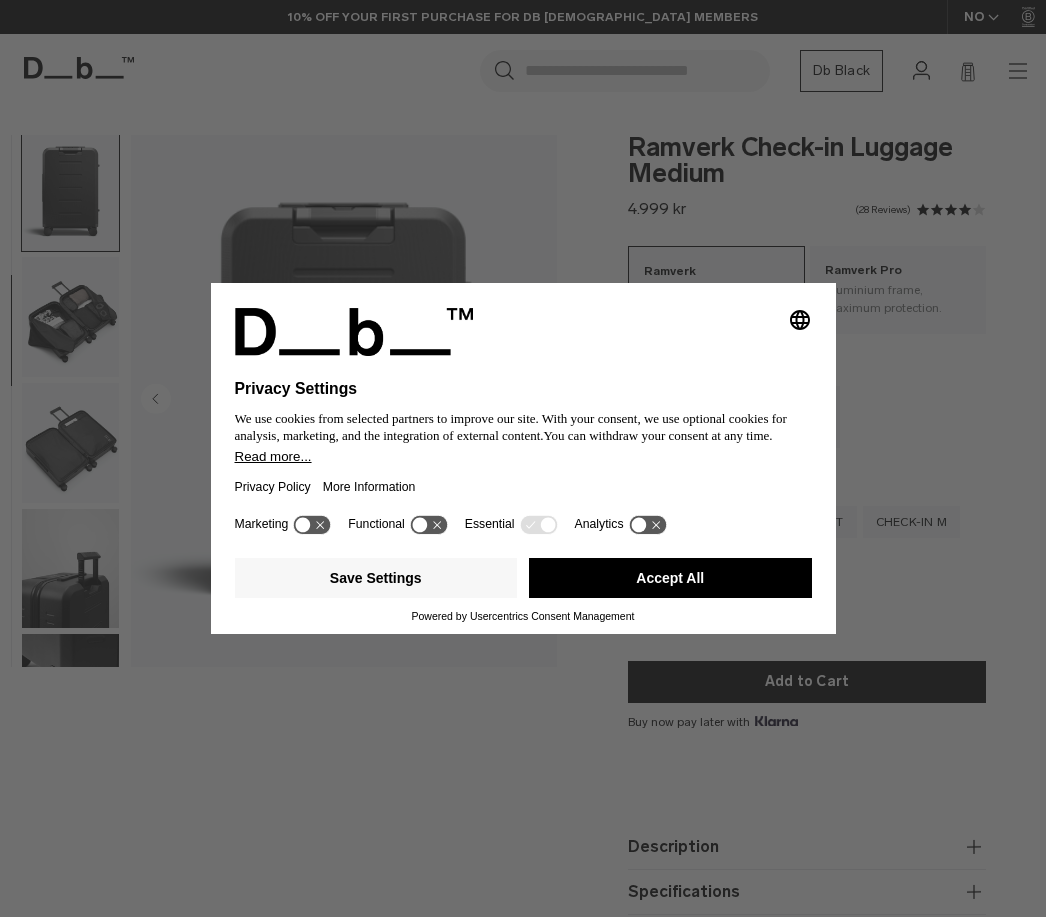 click at bounding box center [70, 317] 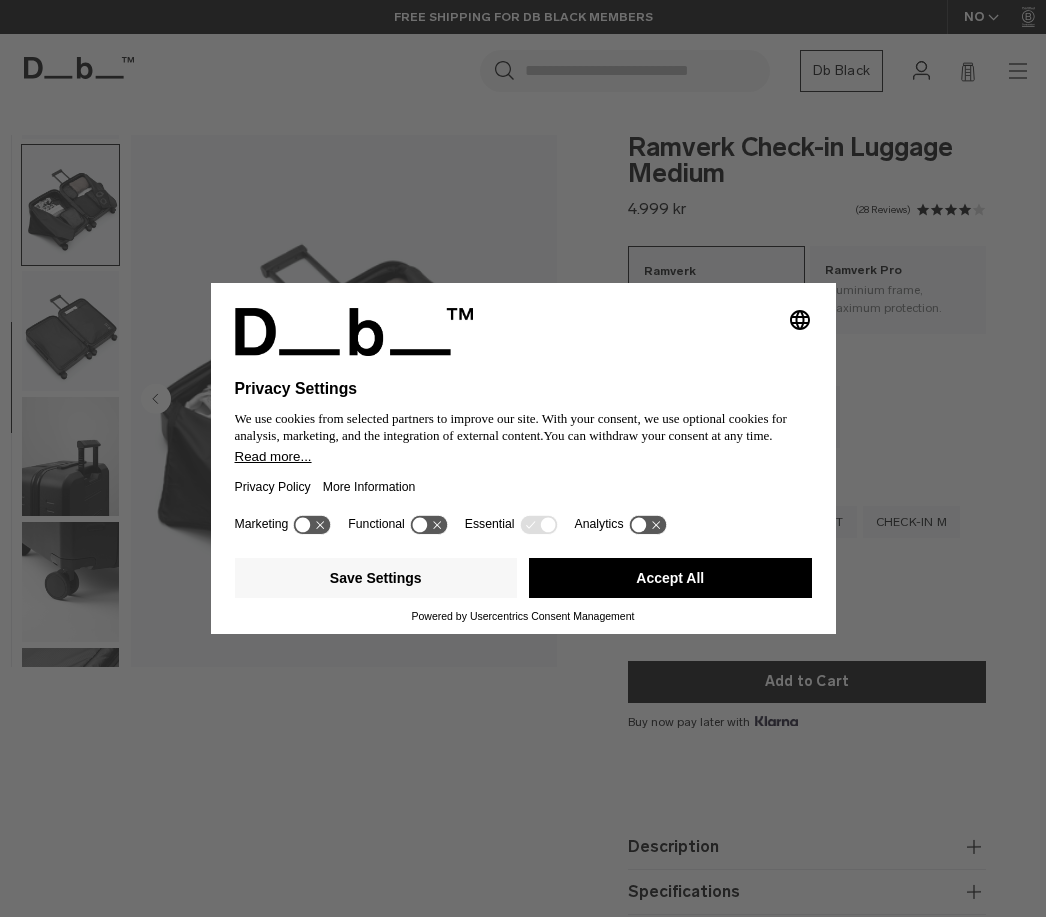 scroll, scrollTop: 509, scrollLeft: 0, axis: vertical 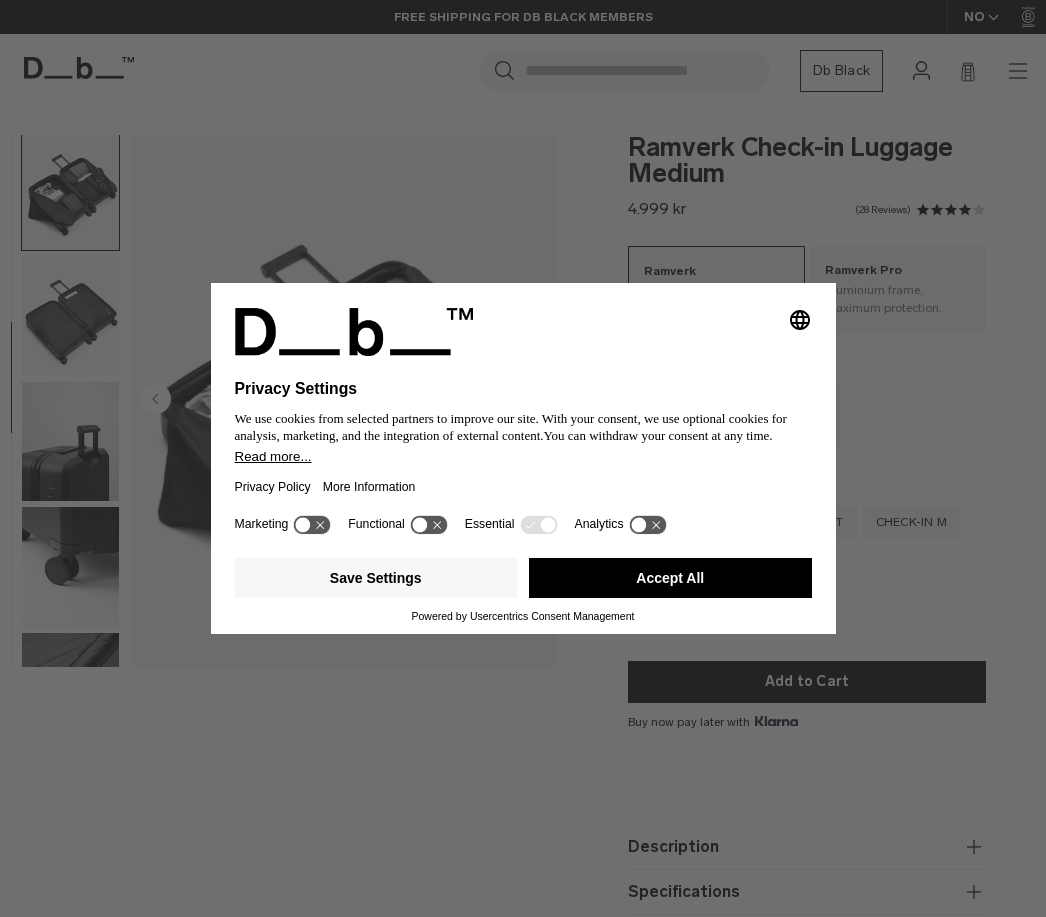 click at bounding box center (70, 442) 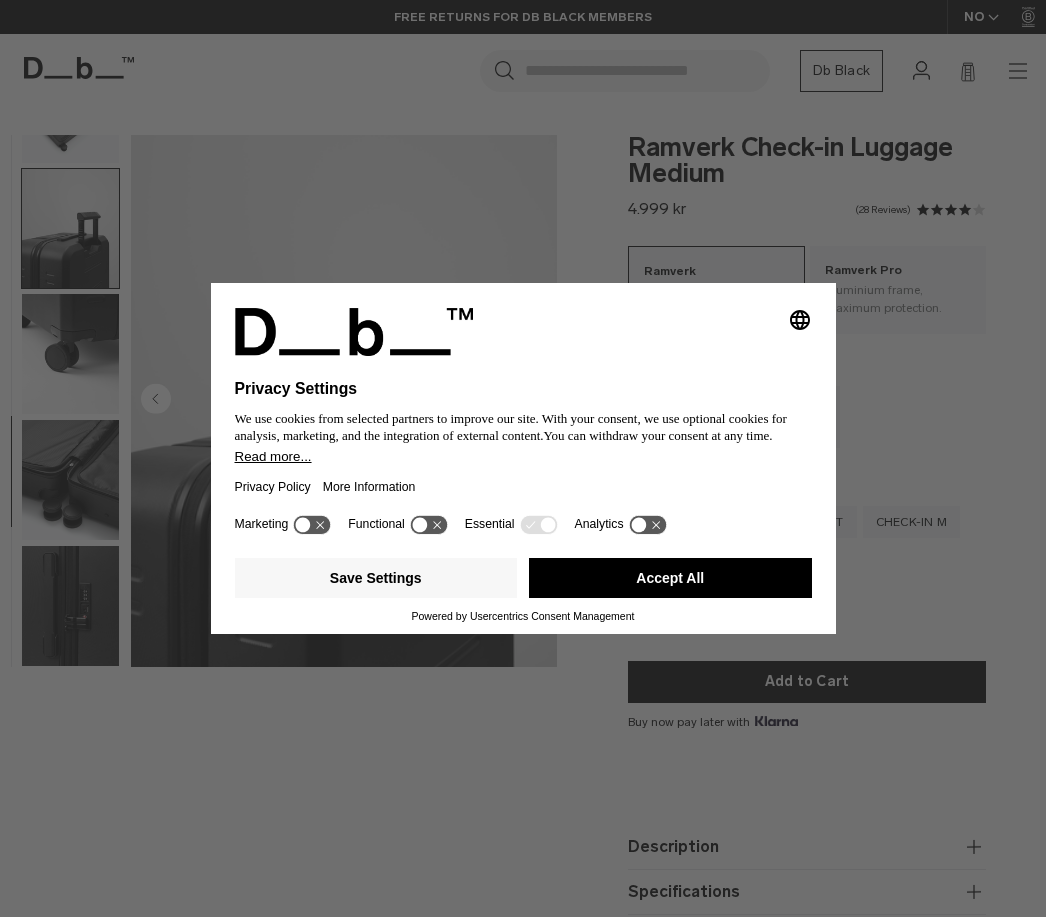 scroll, scrollTop: 737, scrollLeft: 0, axis: vertical 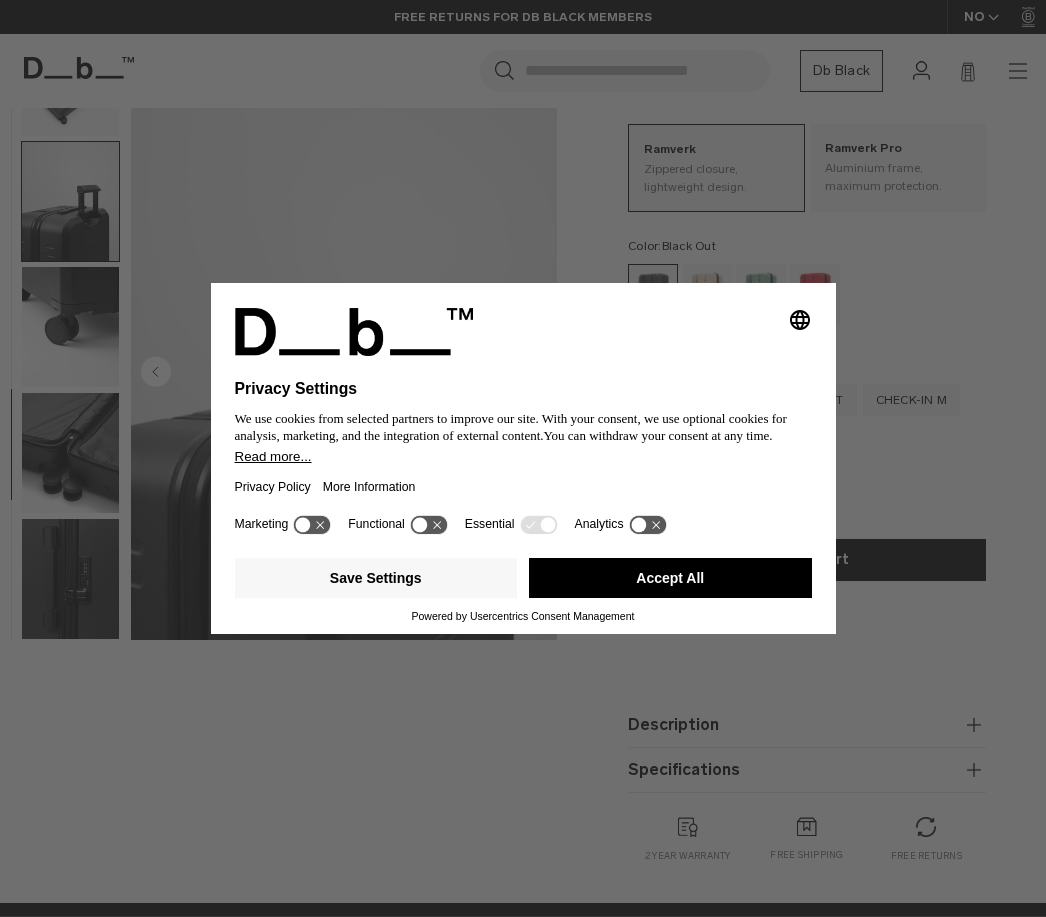 click at bounding box center [70, 453] 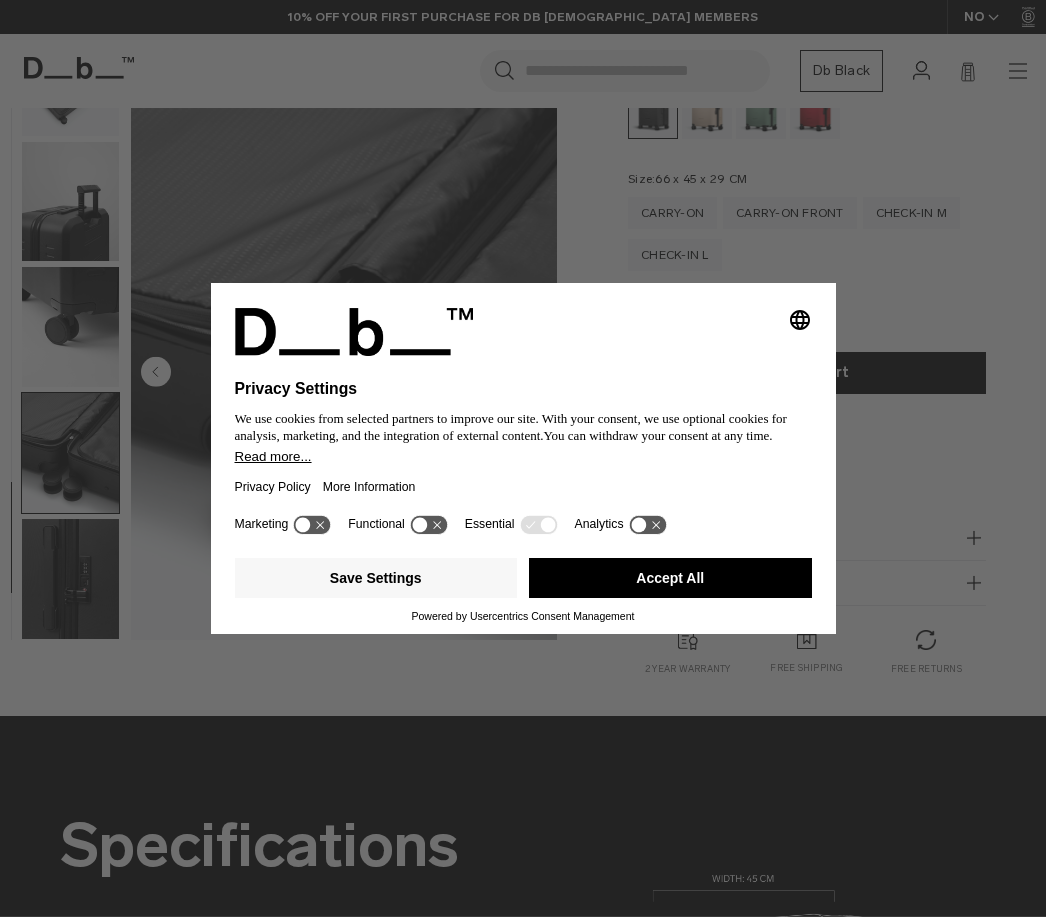 scroll, scrollTop: 310, scrollLeft: 0, axis: vertical 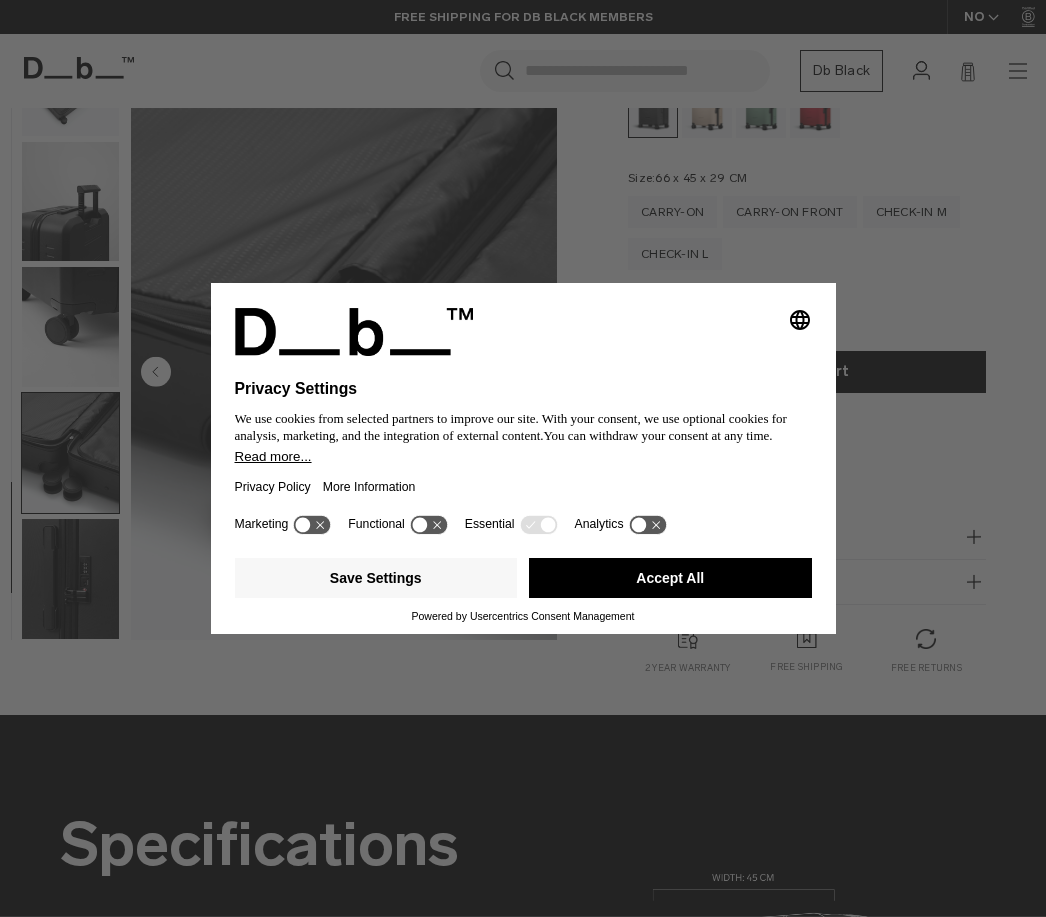 click on "Specifications" at bounding box center [807, 582] 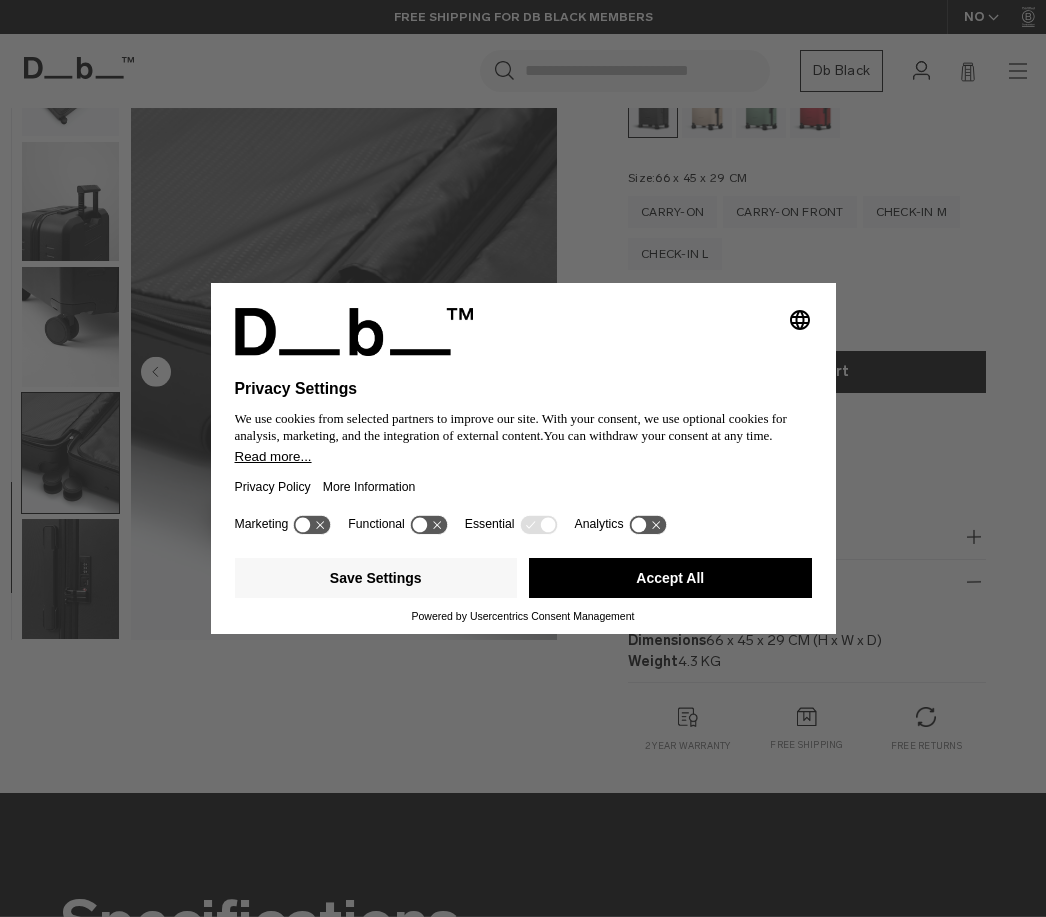 click on "Description" at bounding box center [807, 537] 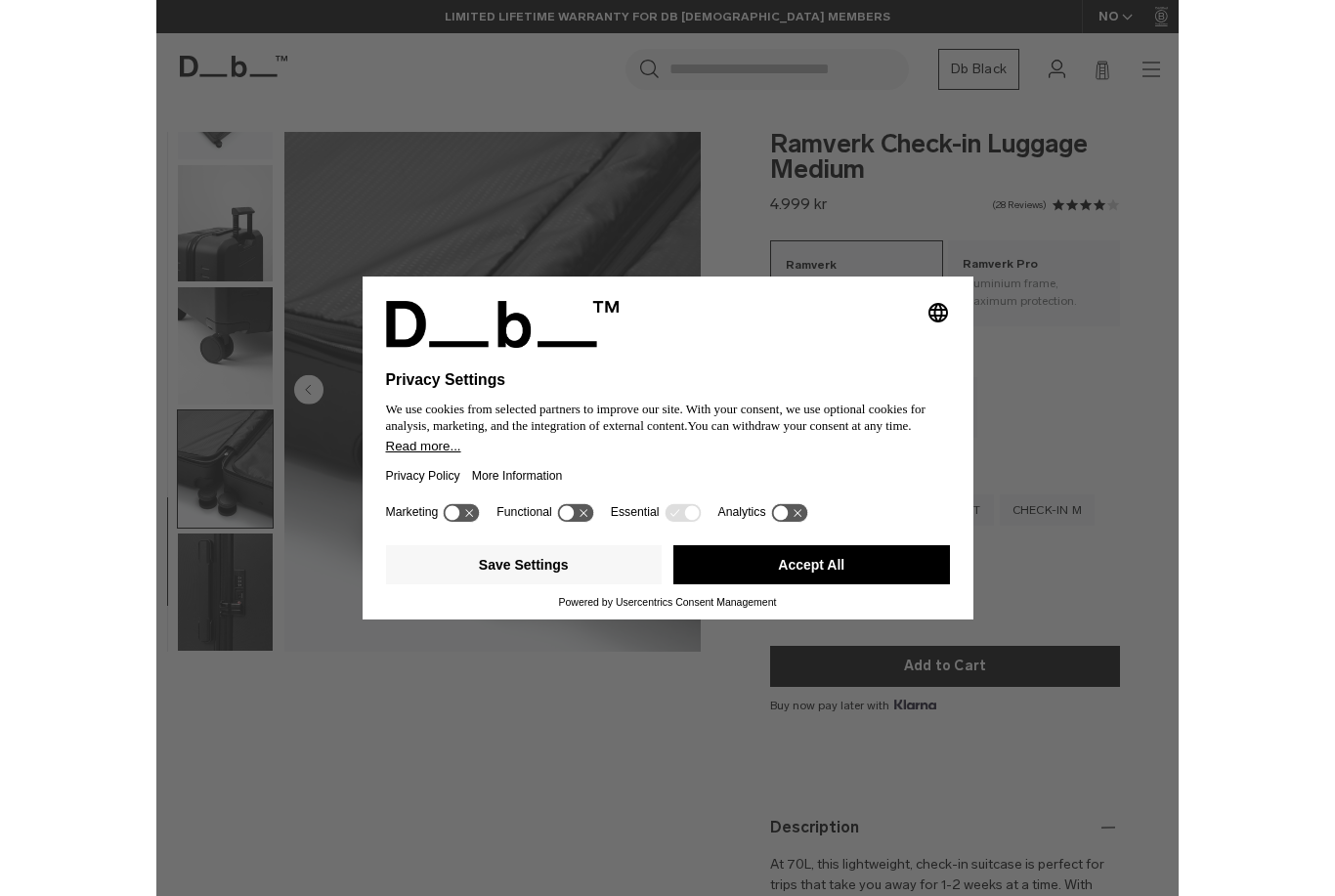 scroll, scrollTop: 0, scrollLeft: 0, axis: both 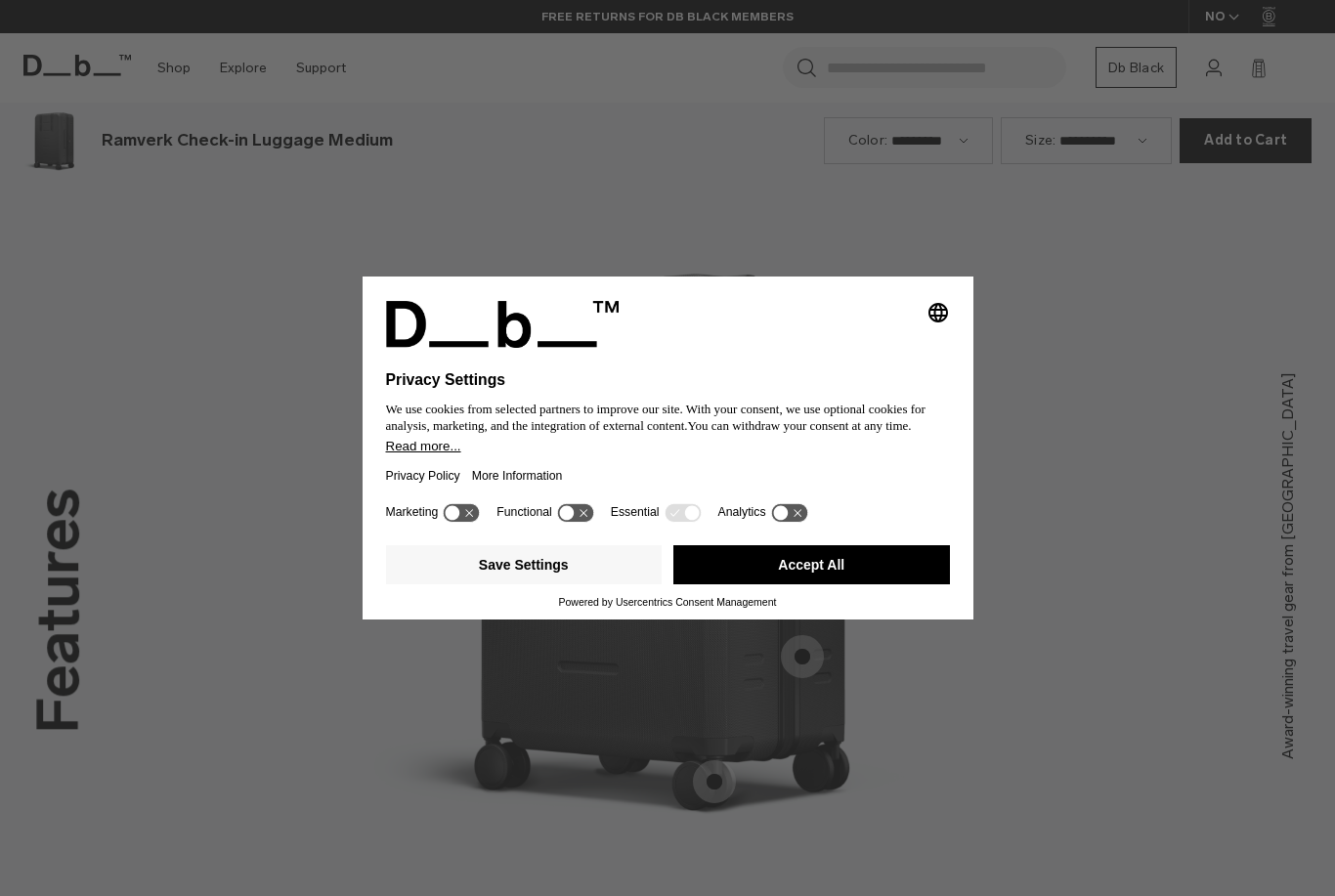 click at bounding box center [802, 510] 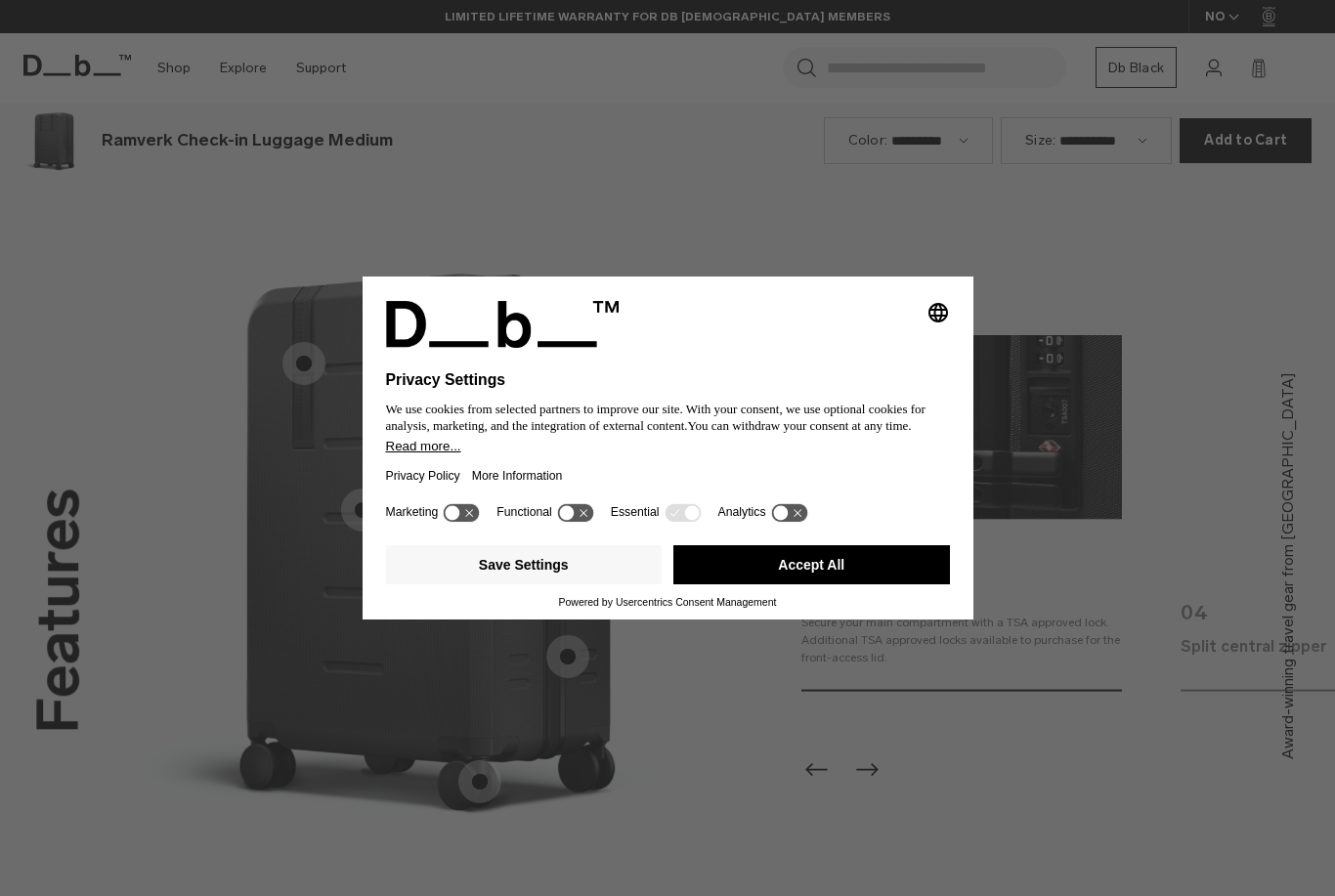 click at bounding box center (363, 510) 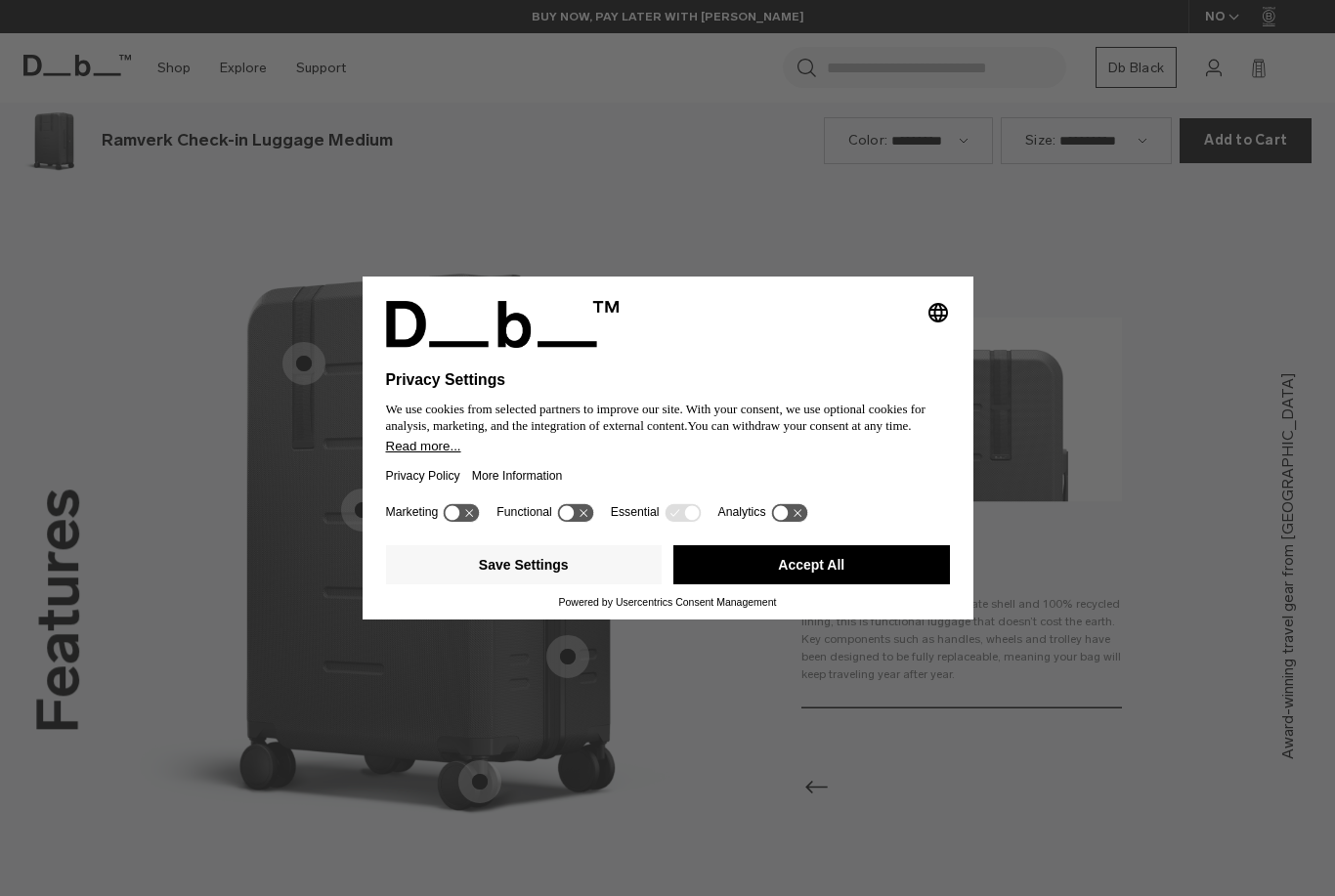 click at bounding box center [304, 363] 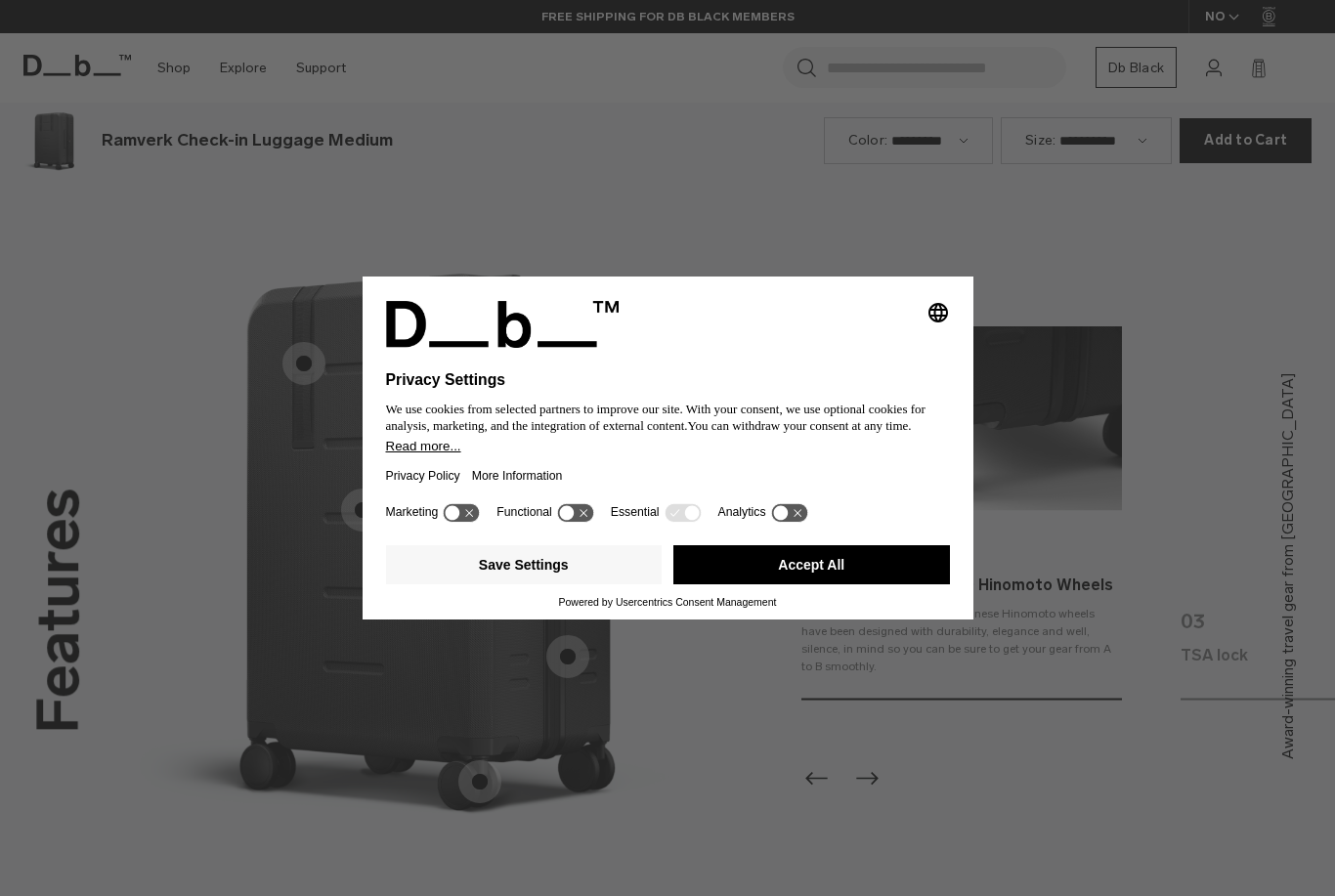 click at bounding box center (568, 657) 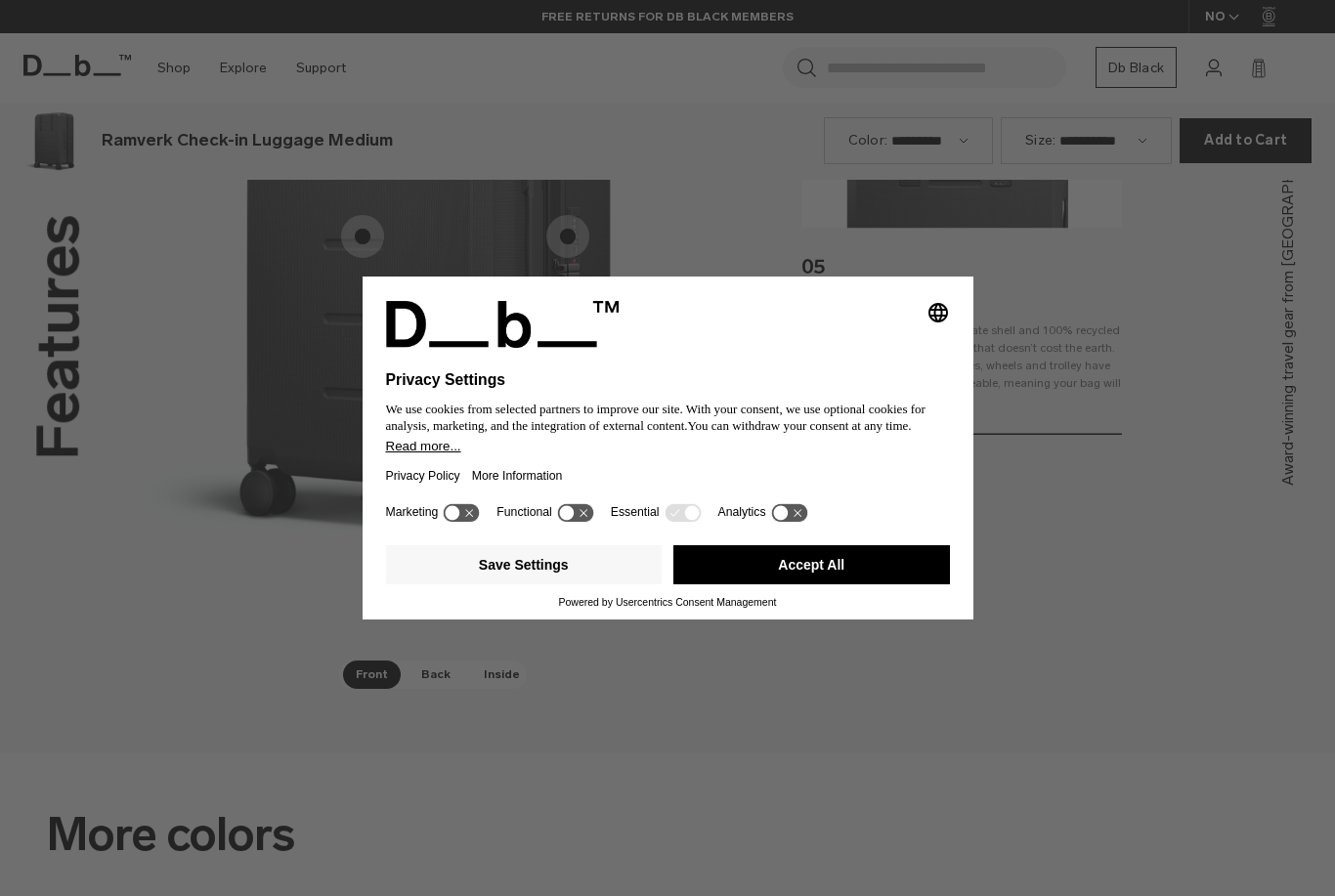 scroll, scrollTop: 2116, scrollLeft: 0, axis: vertical 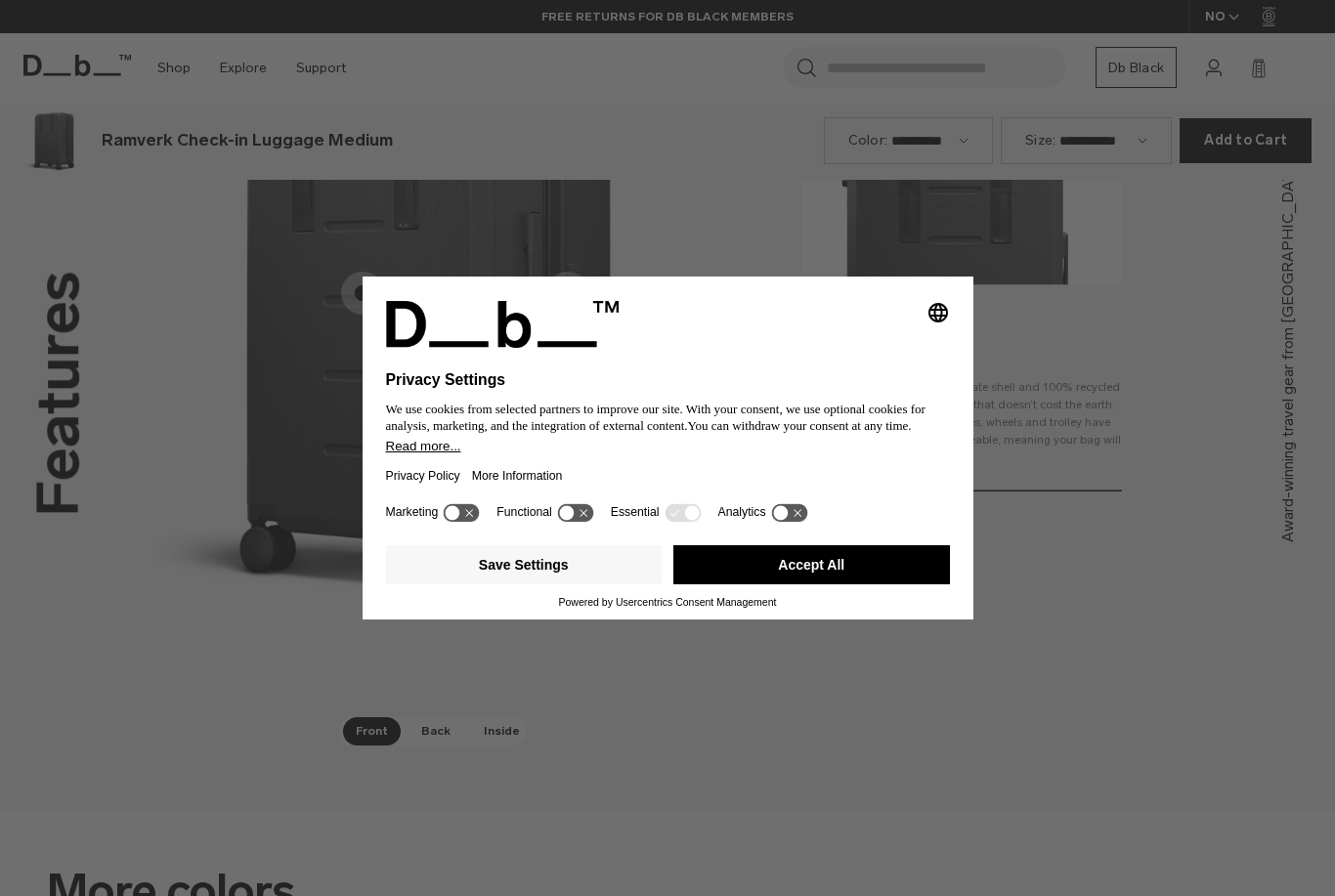 click on "Inside" at bounding box center [501, 731] 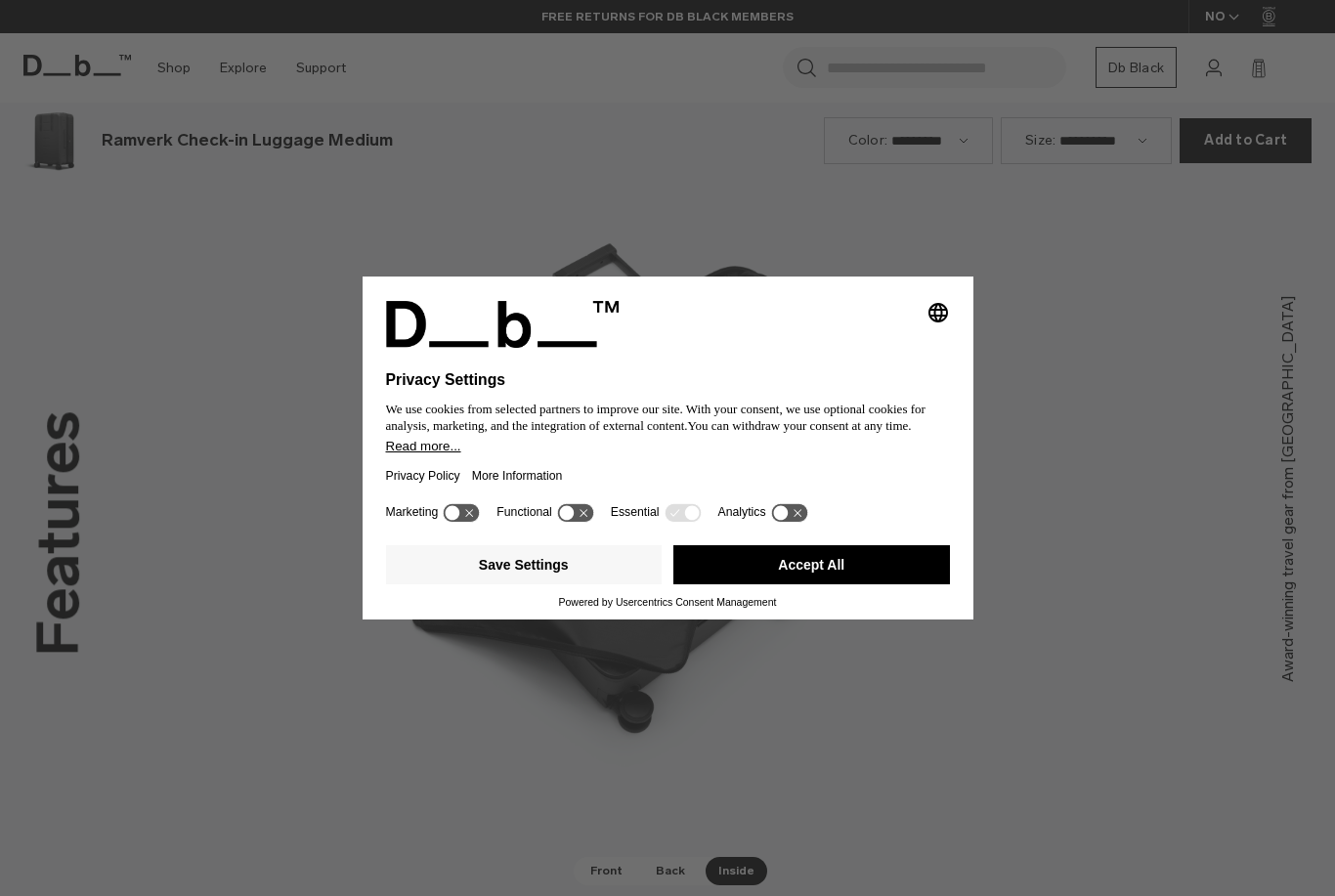 scroll, scrollTop: 1972, scrollLeft: 0, axis: vertical 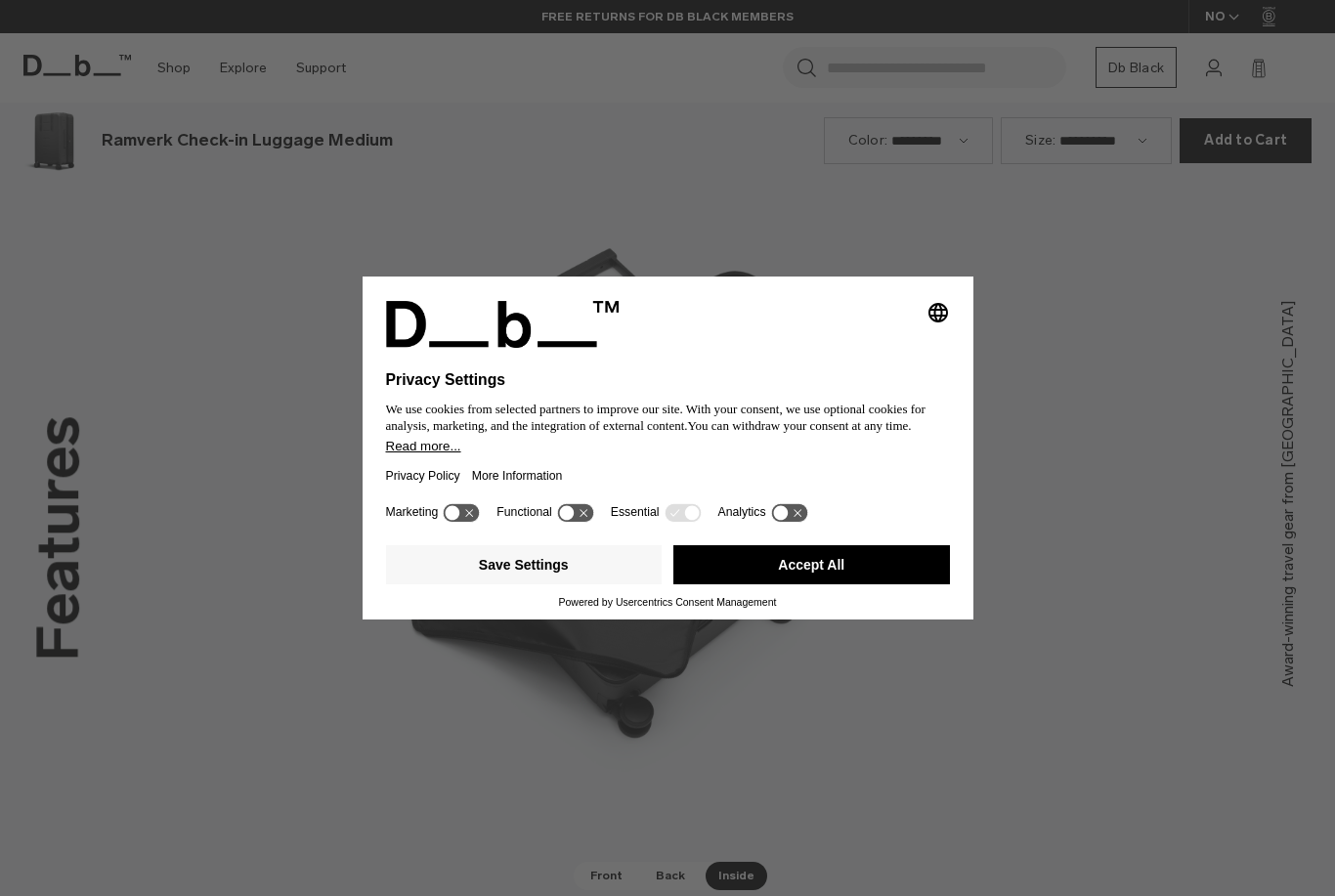 click at bounding box center [656, 511] 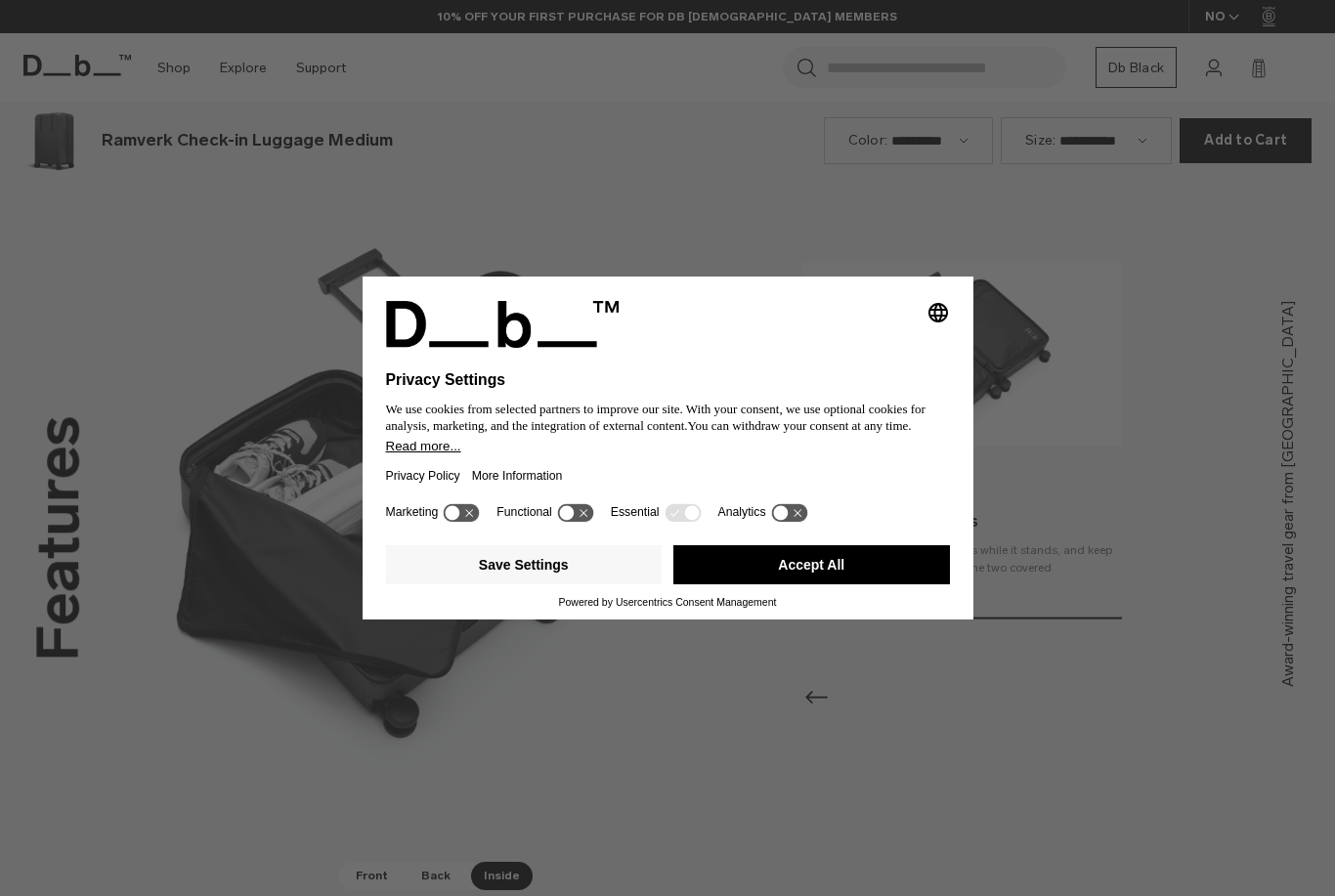 click at bounding box center [597, 364] 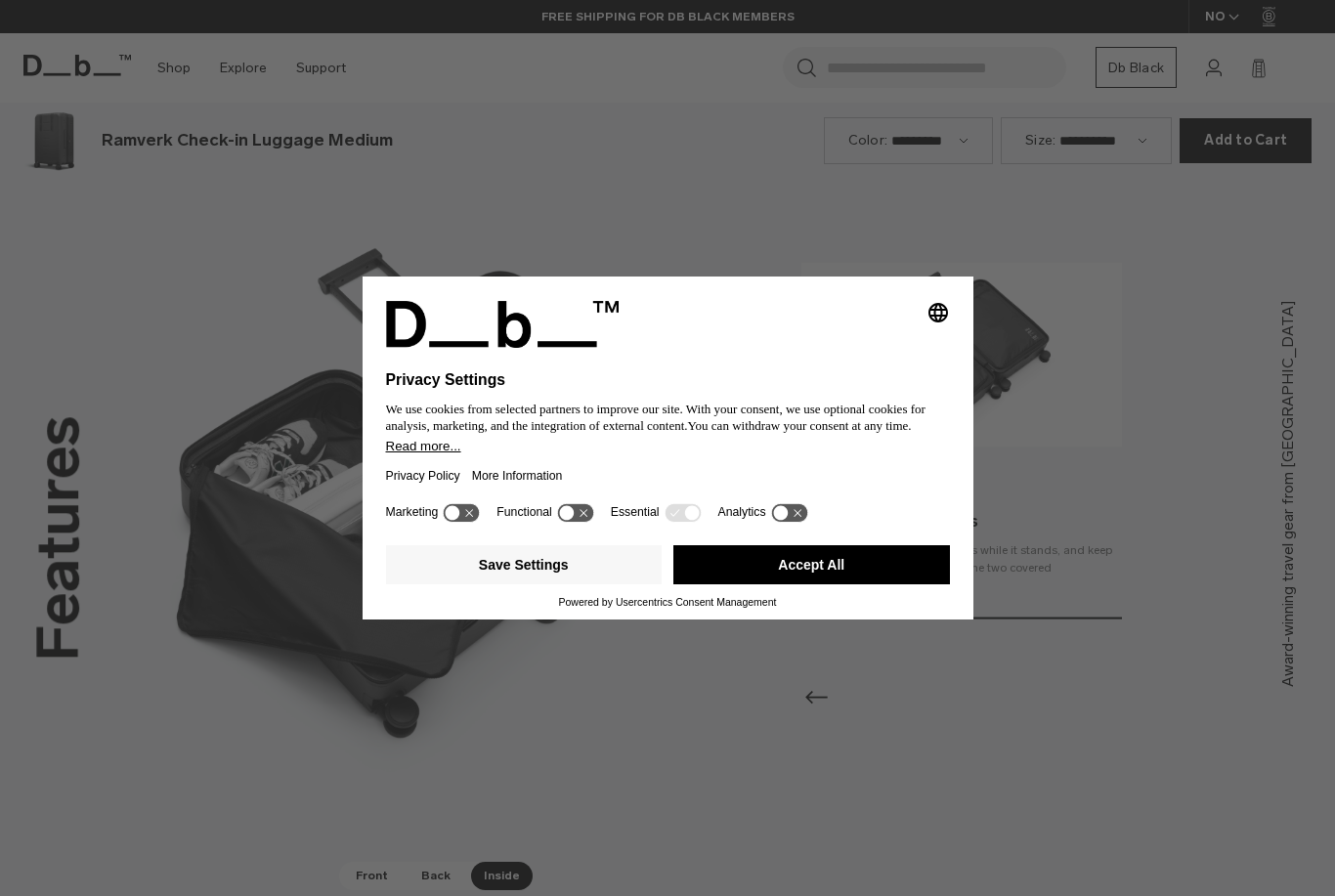 click at bounding box center [597, 364] 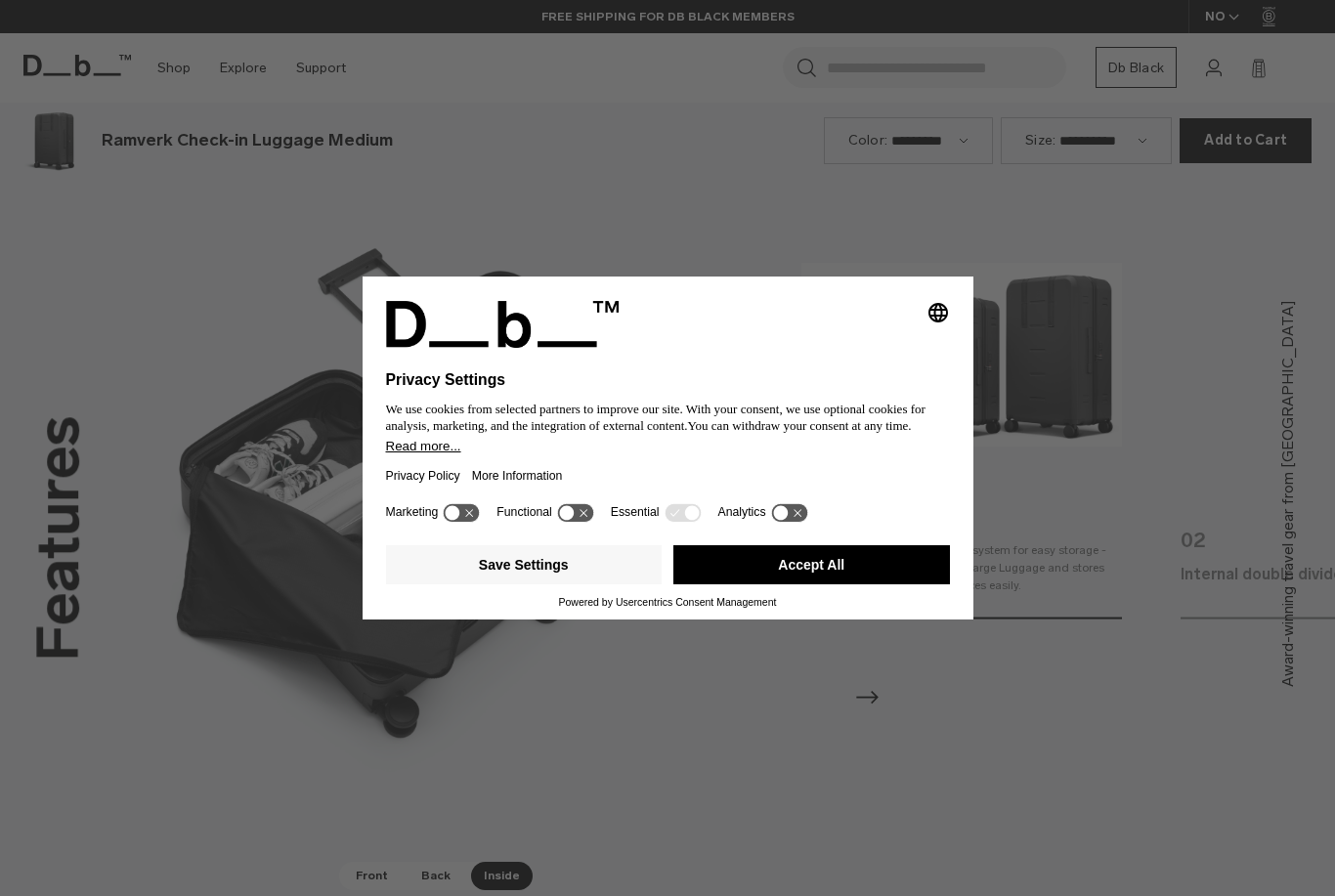 click at bounding box center [597, 364] 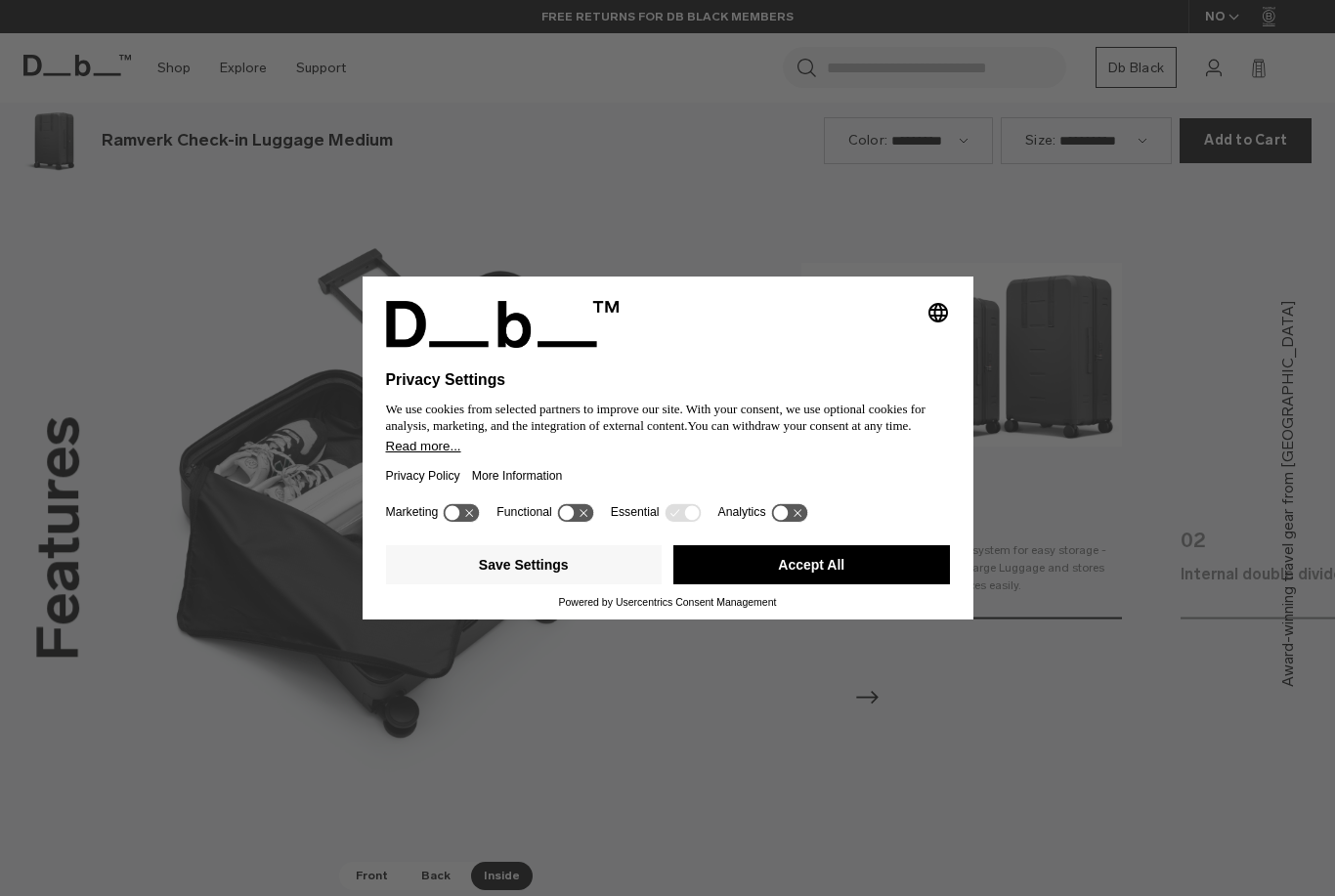 click at bounding box center [421, 511] 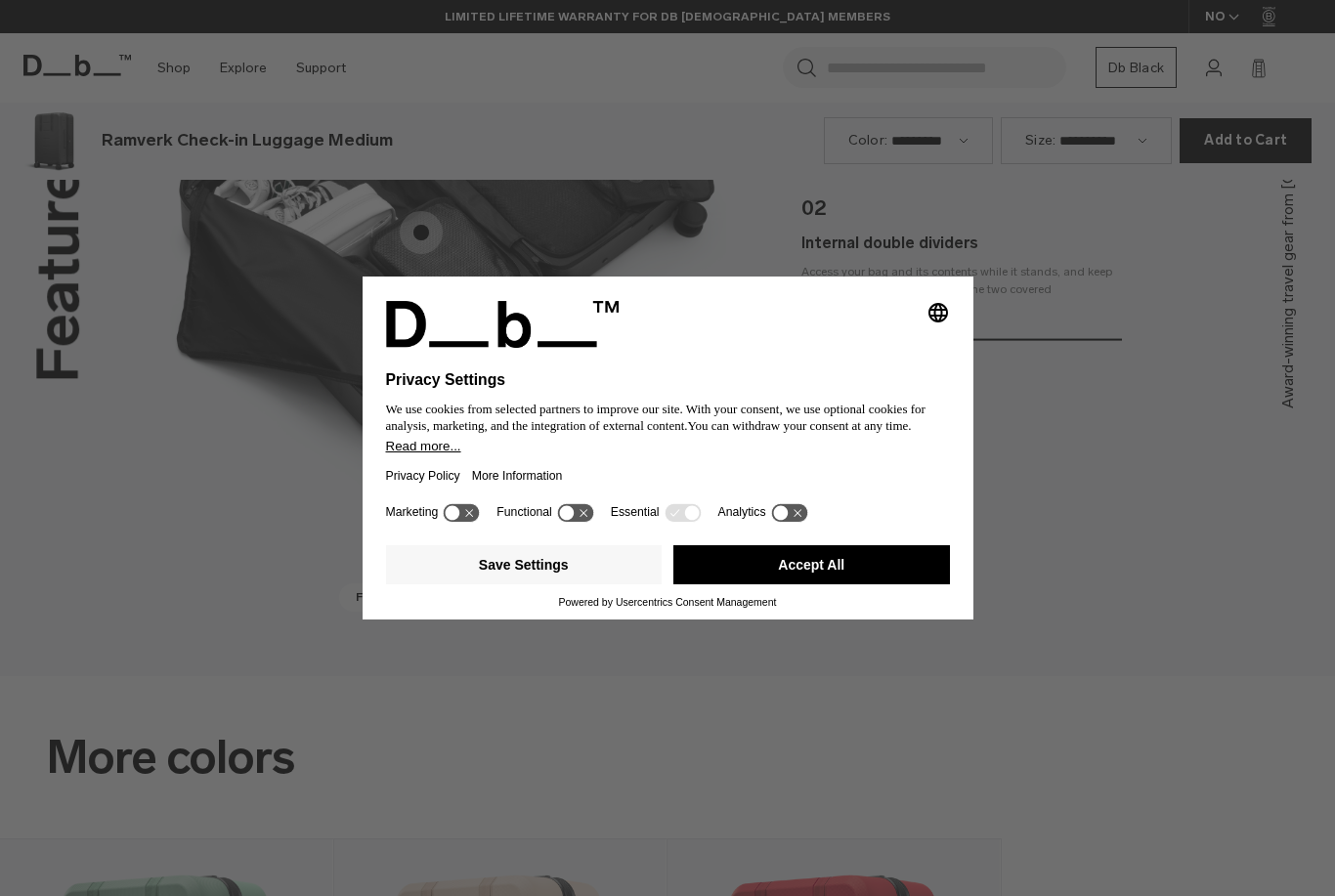 click on "Back" at bounding box center (436, 597) 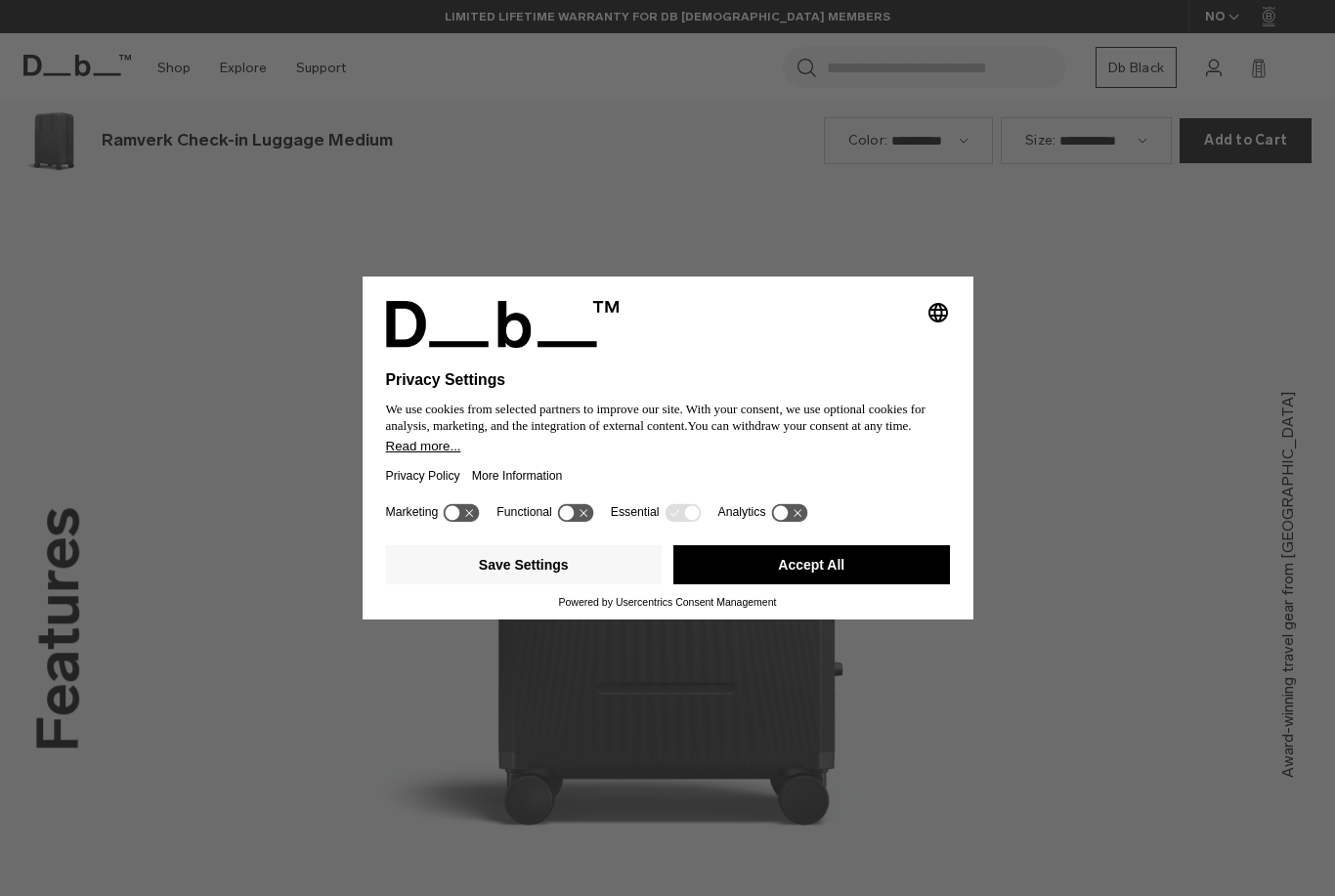 scroll, scrollTop: 1884, scrollLeft: 0, axis: vertical 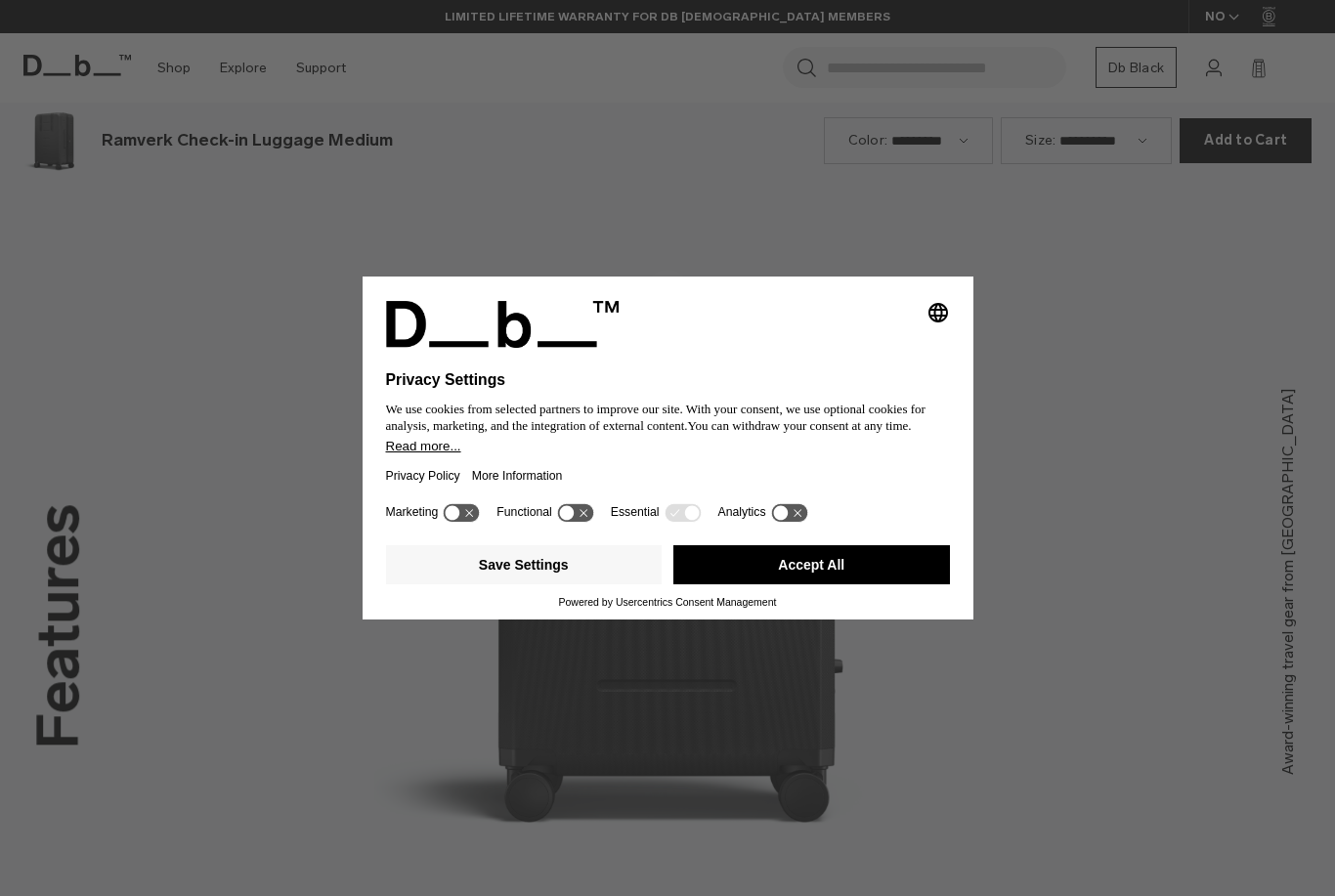 click at bounding box center (668, 291) 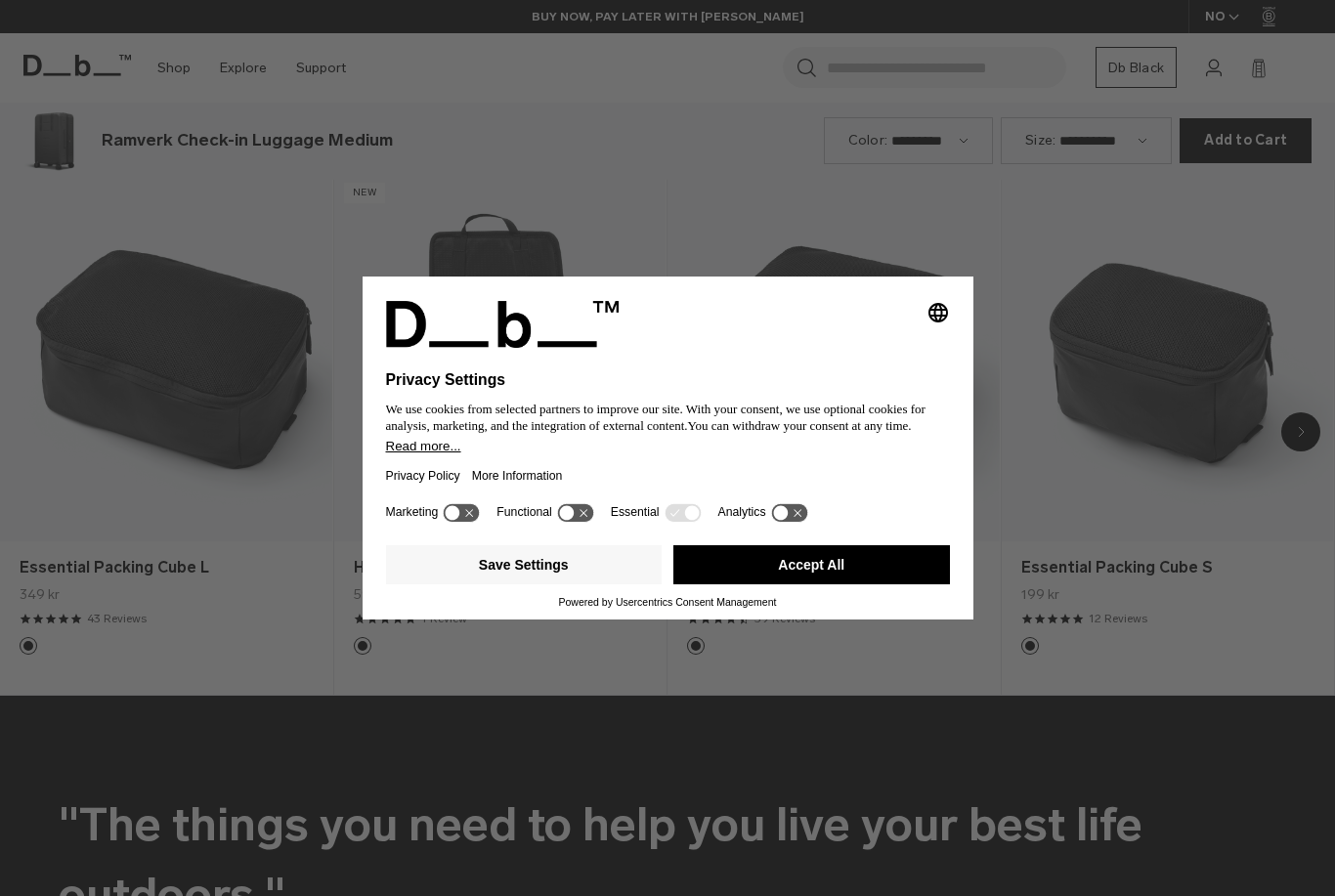 scroll, scrollTop: 3603, scrollLeft: 0, axis: vertical 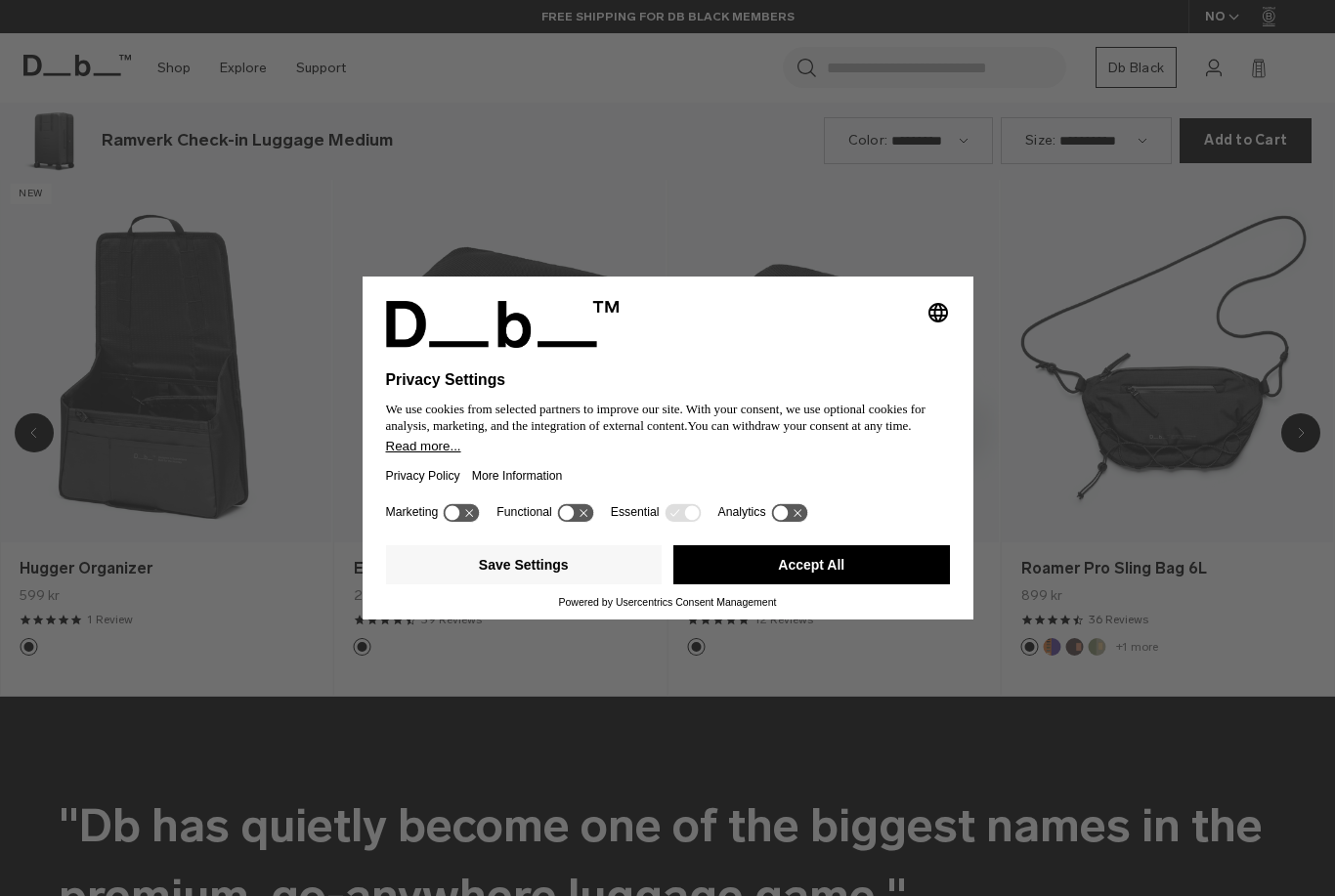 click at bounding box center [1301, 433] 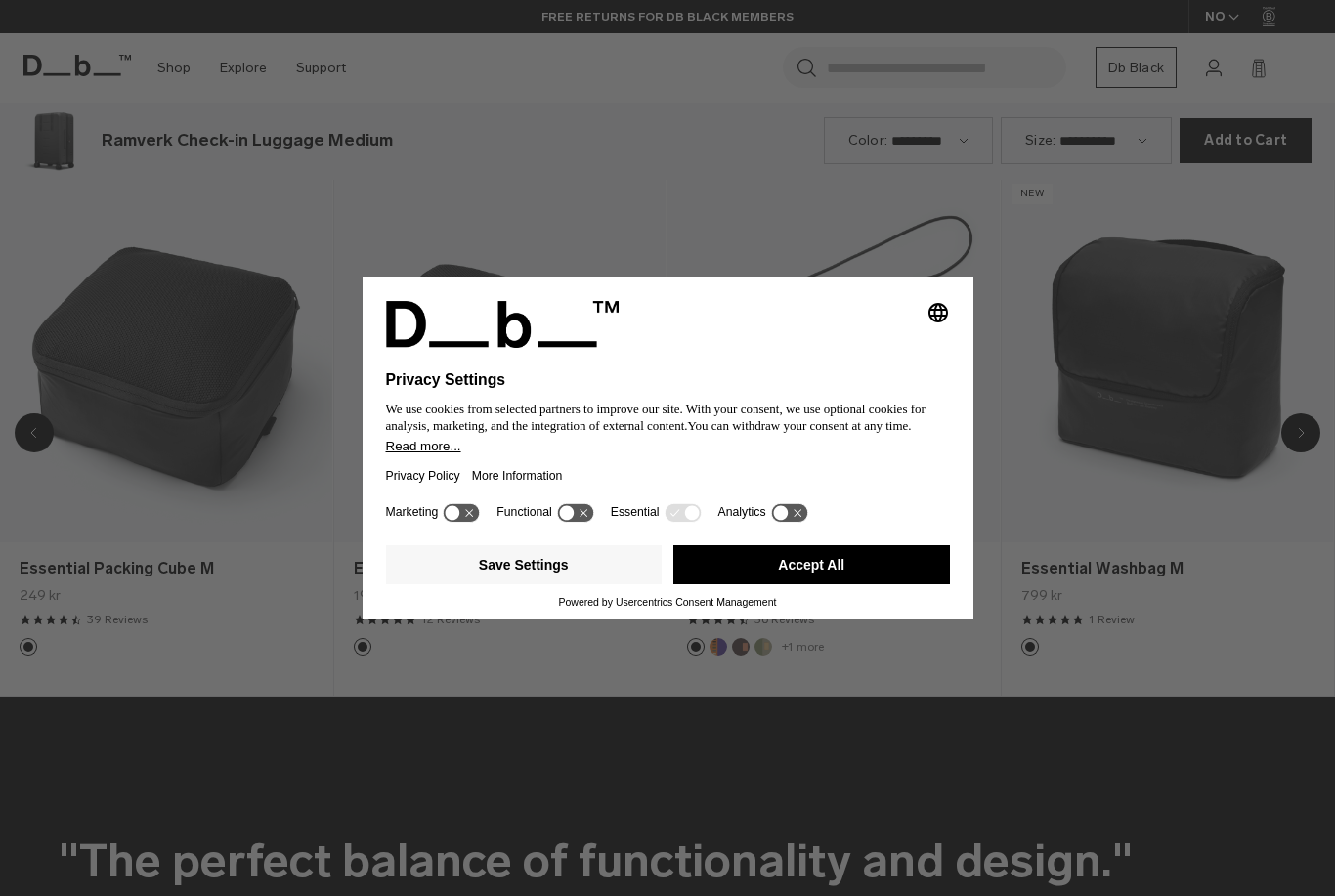 click 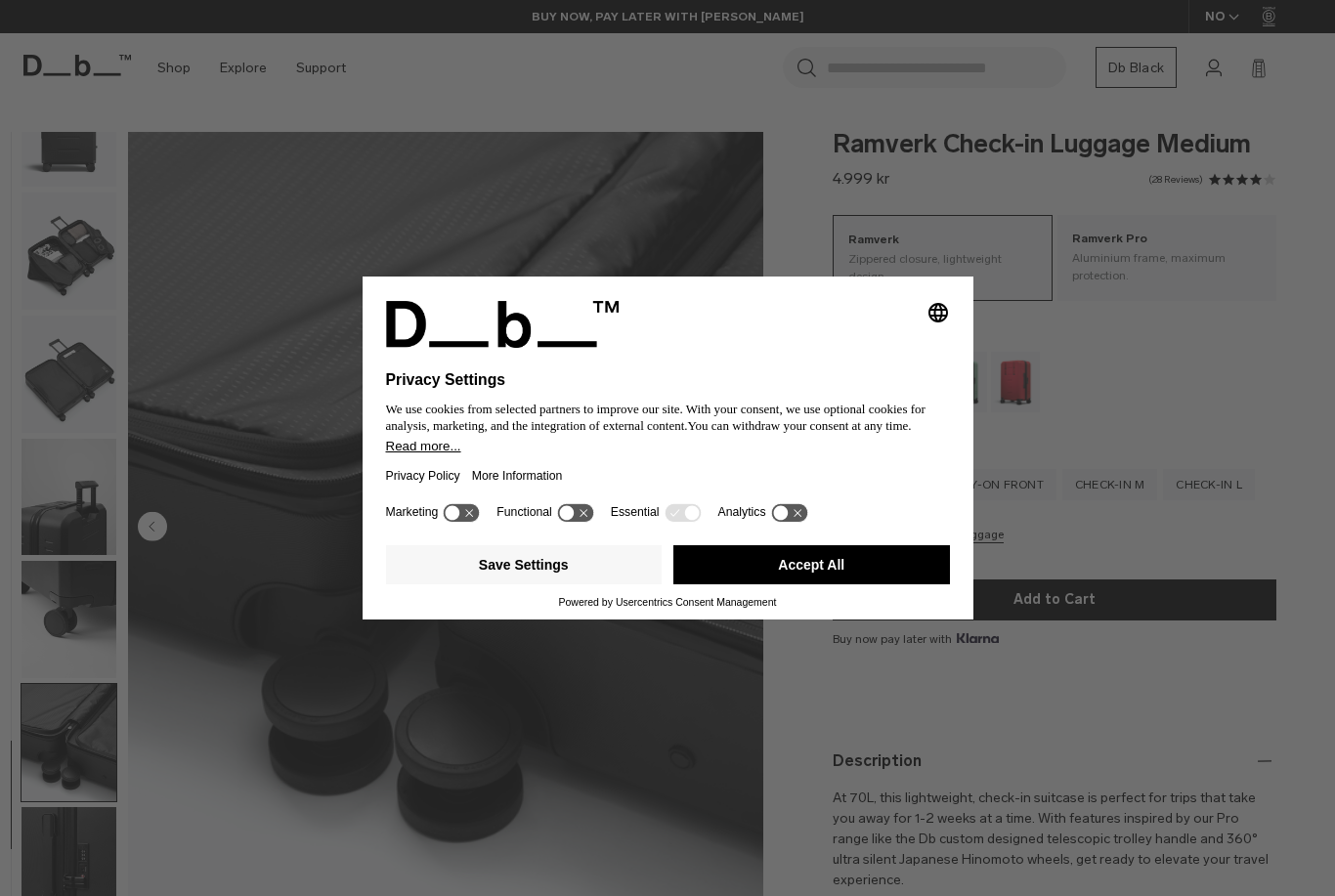 scroll, scrollTop: 0, scrollLeft: 0, axis: both 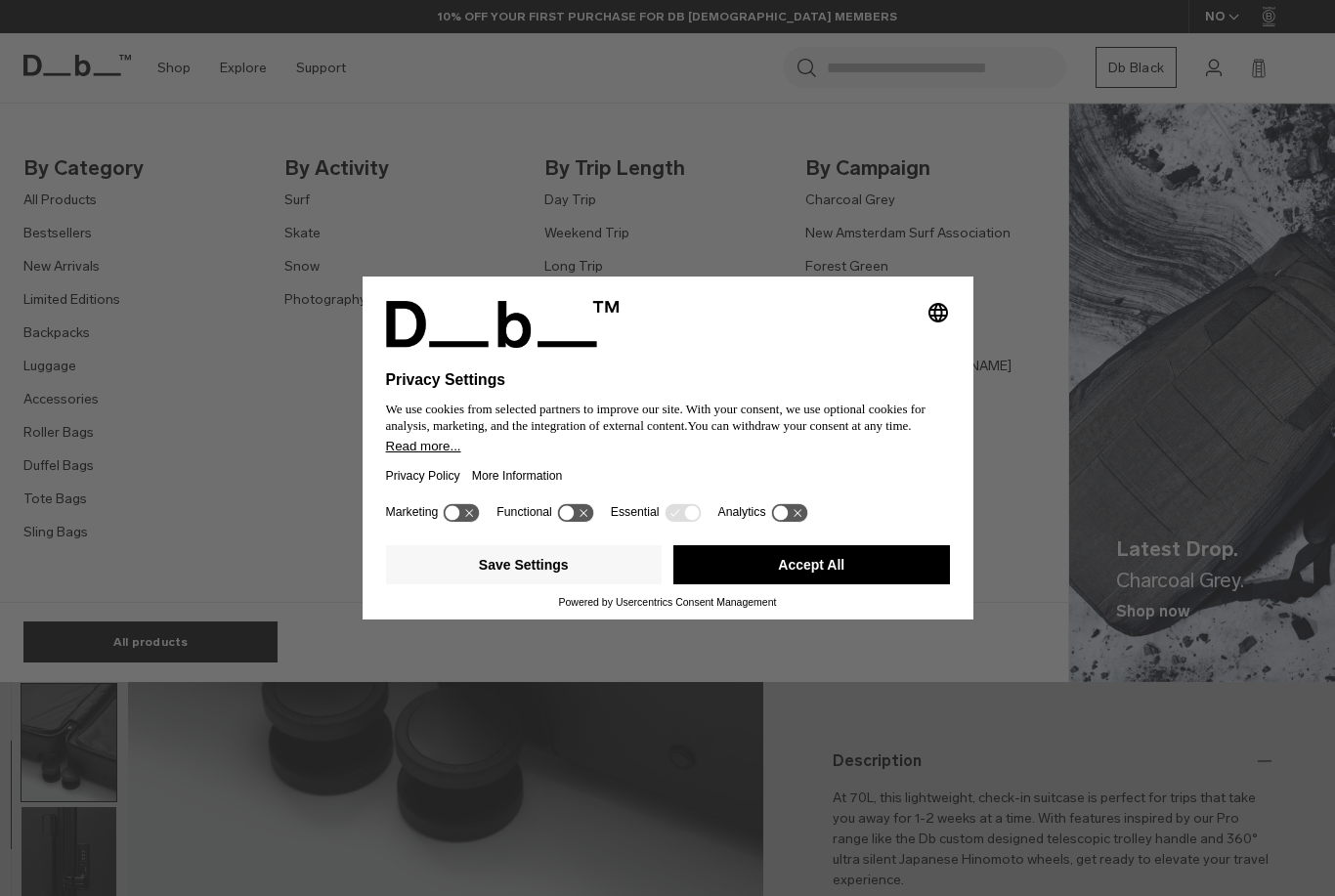 click on "Accessories" at bounding box center (61, 399) 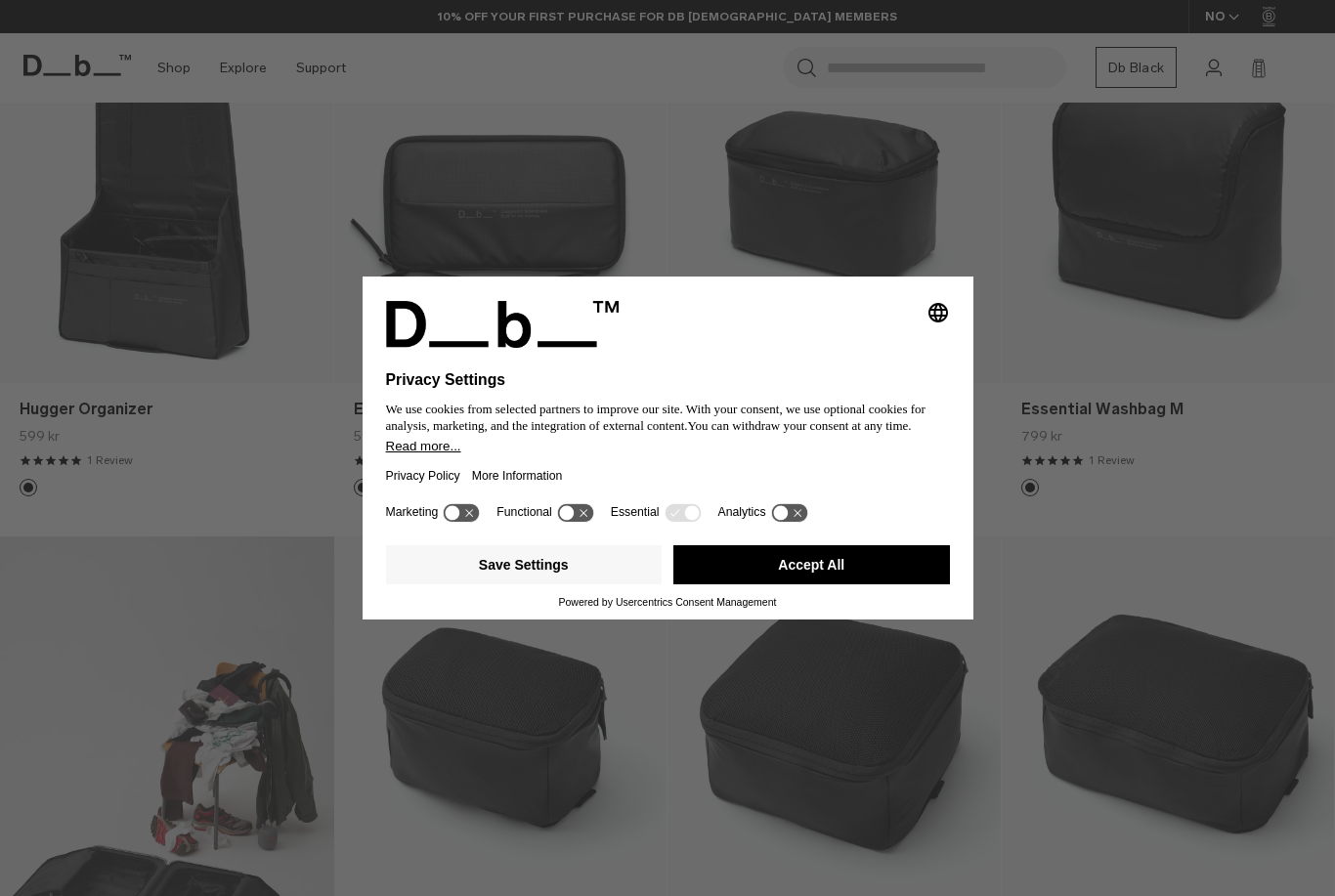 scroll, scrollTop: 0, scrollLeft: 0, axis: both 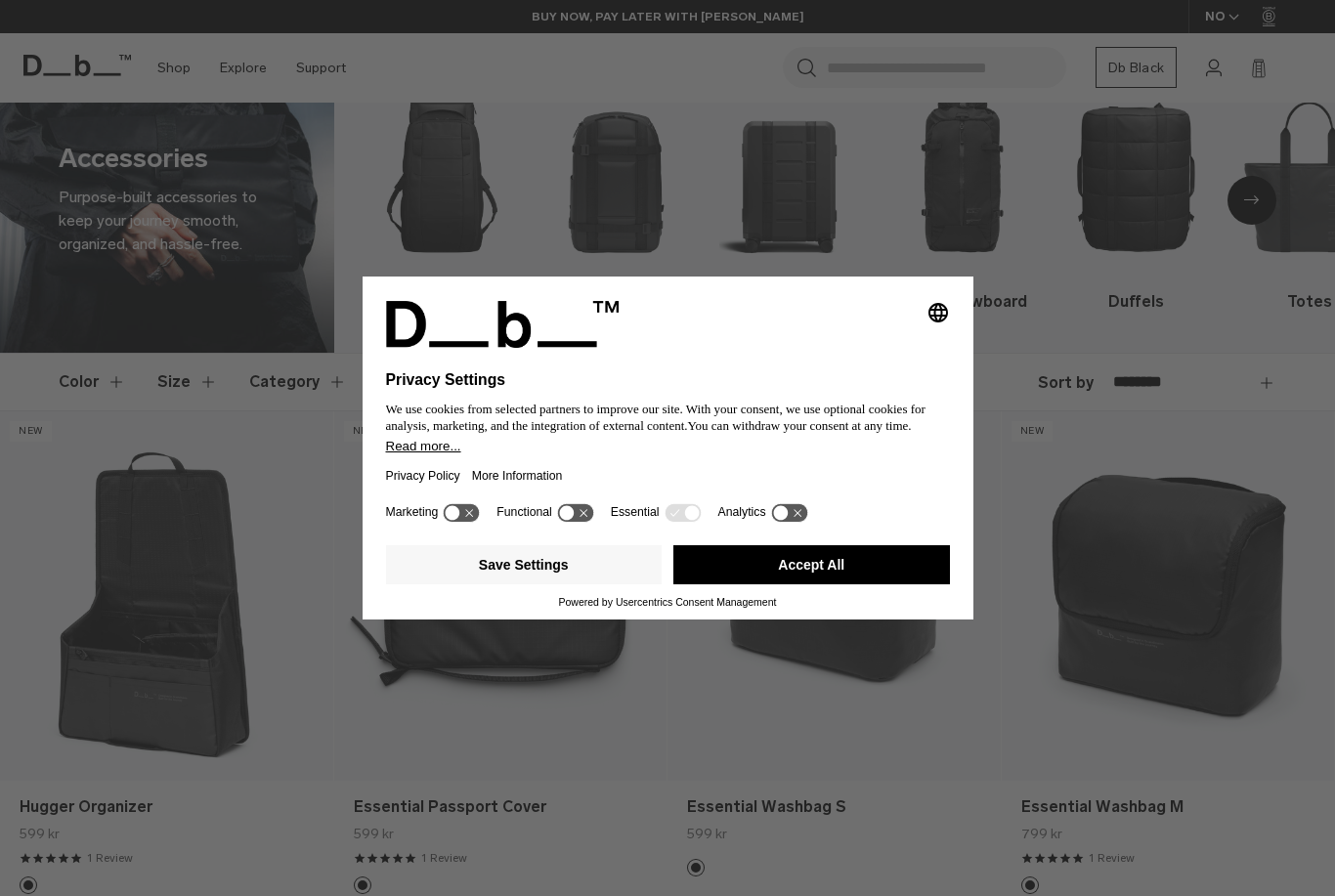 click on "Family" at bounding box center (533, 382) 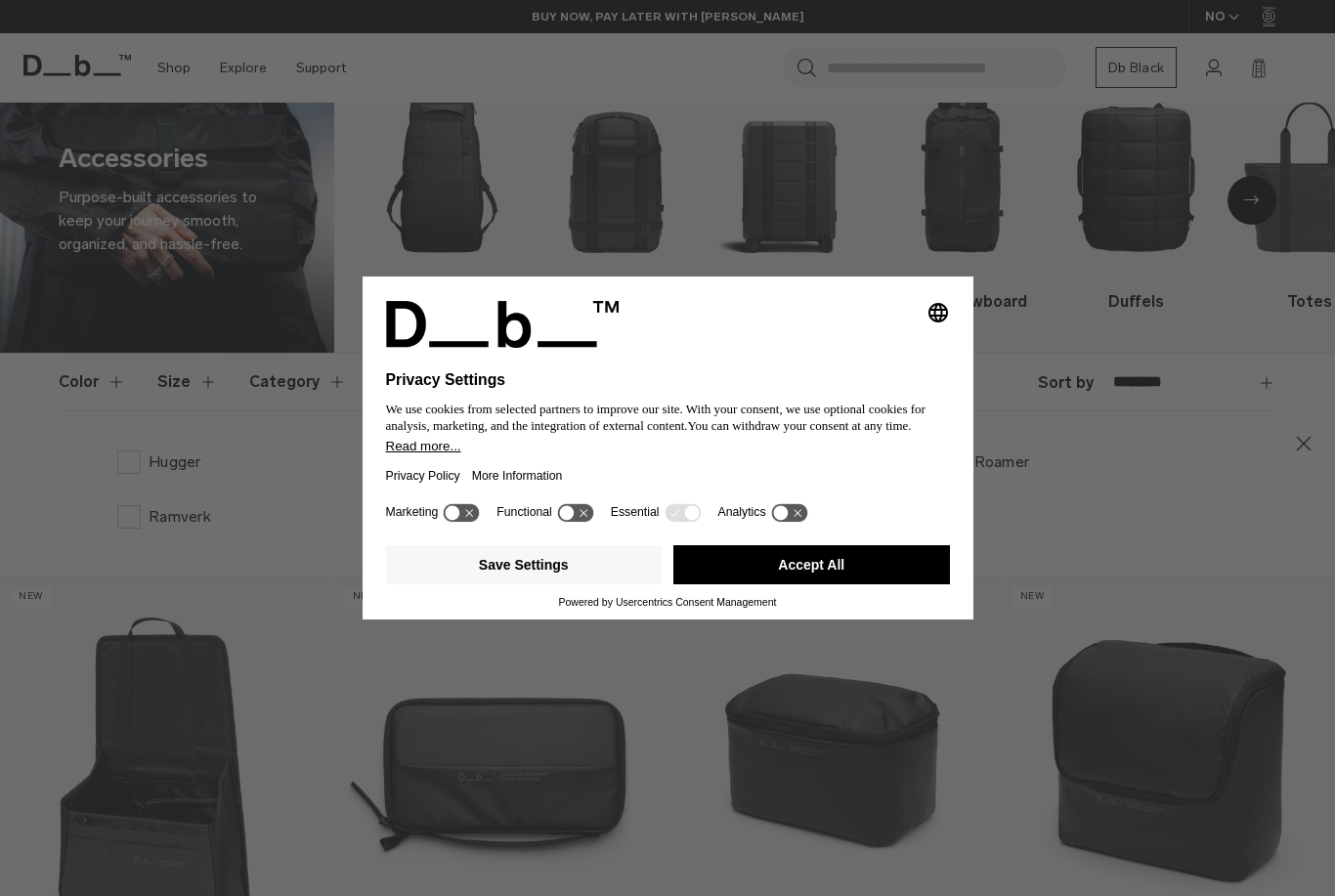 click on "Ramverk" at bounding box center [164, 517] 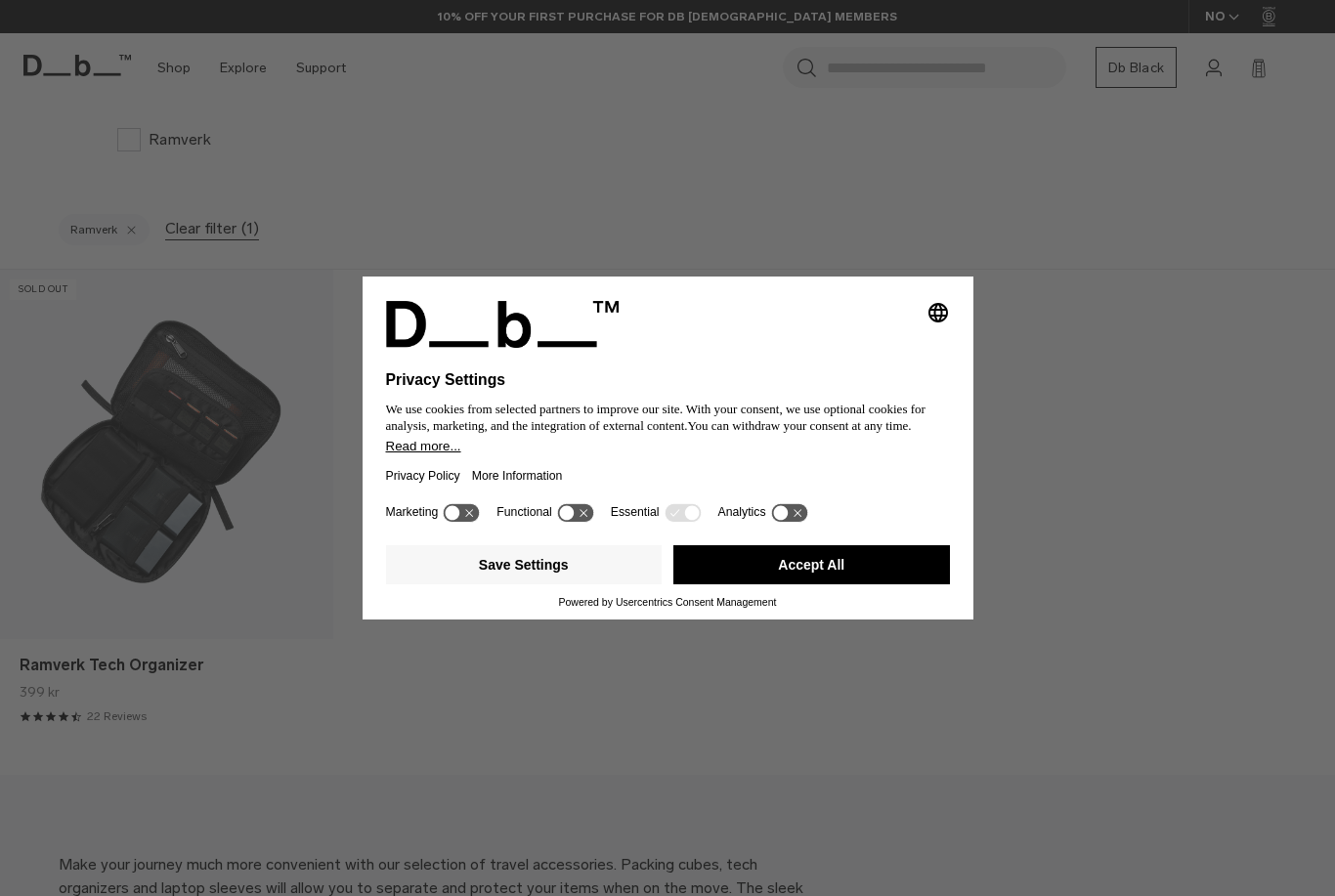 scroll, scrollTop: 437, scrollLeft: 0, axis: vertical 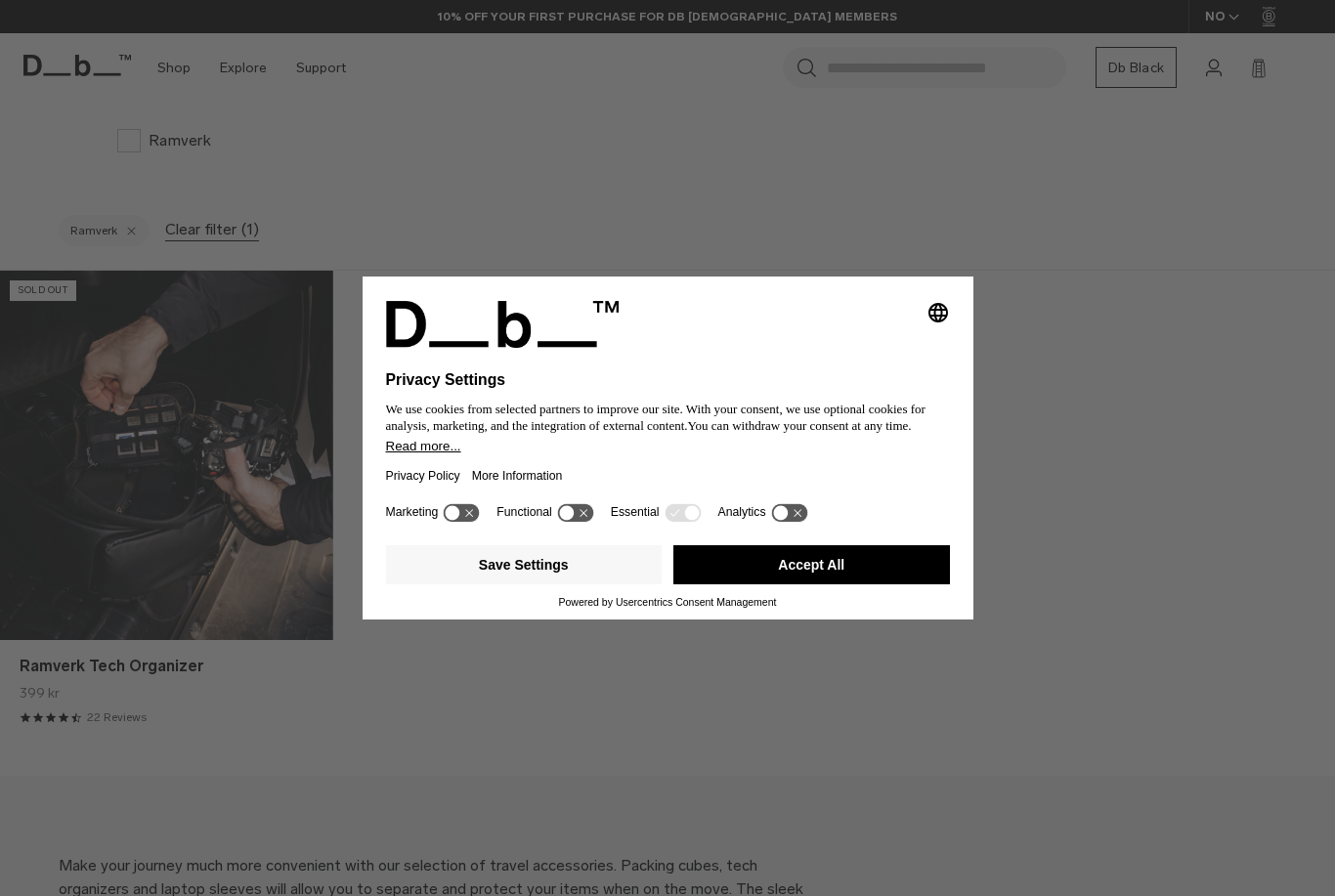 click at bounding box center [166, 455] 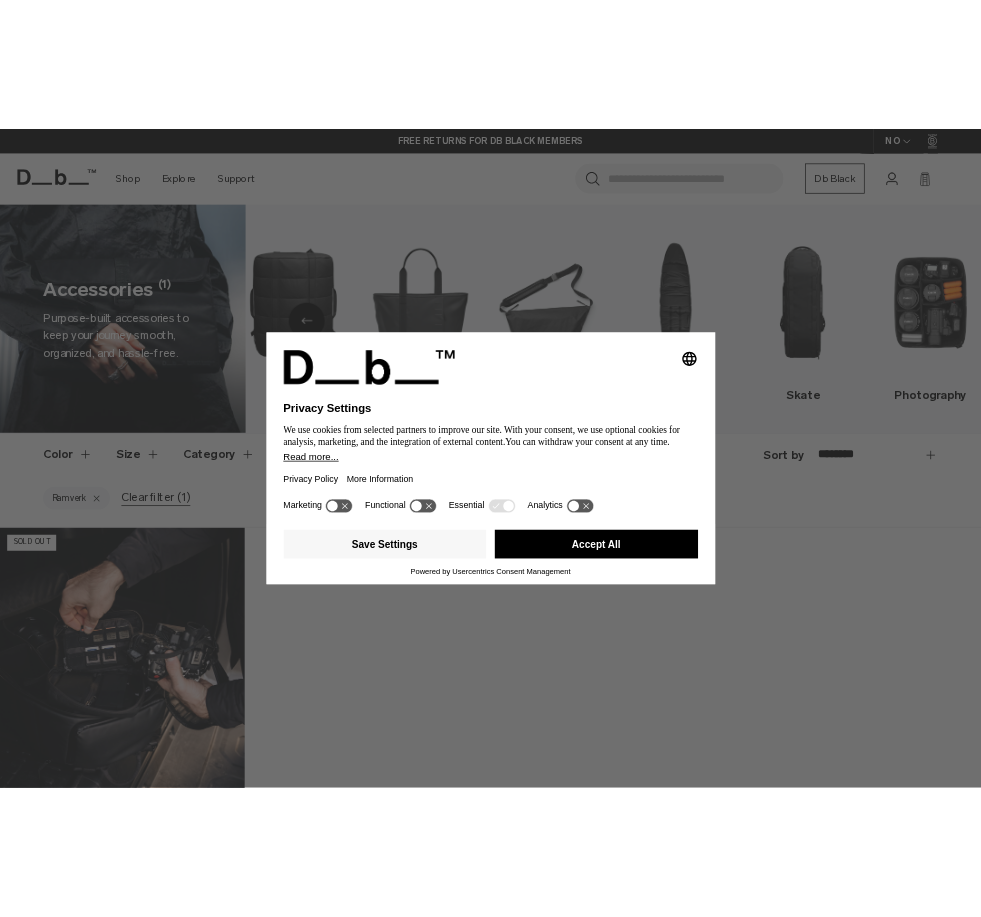 scroll, scrollTop: 0, scrollLeft: 0, axis: both 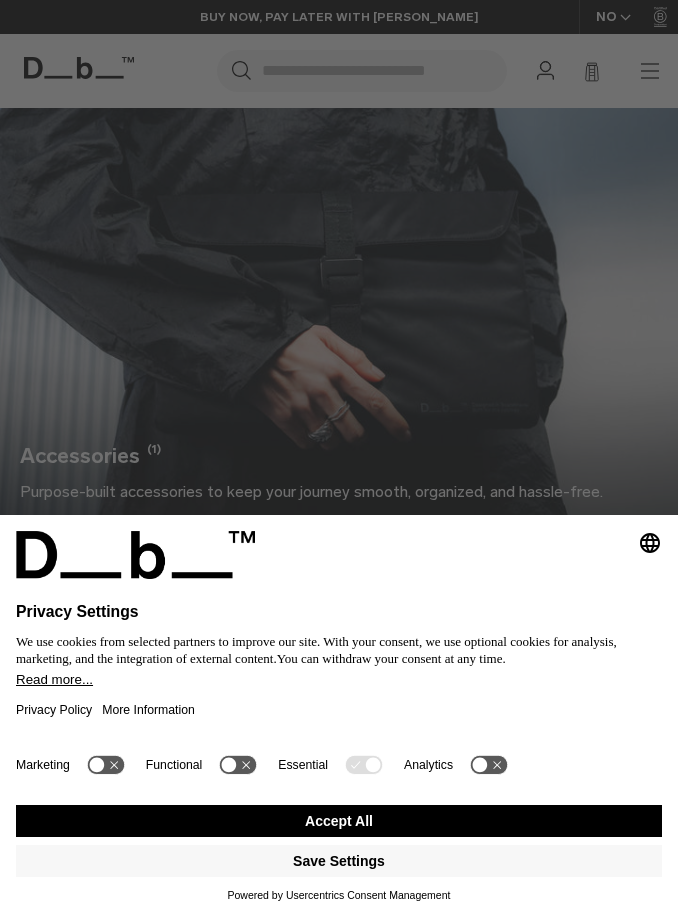 click at bounding box center (339, 316) 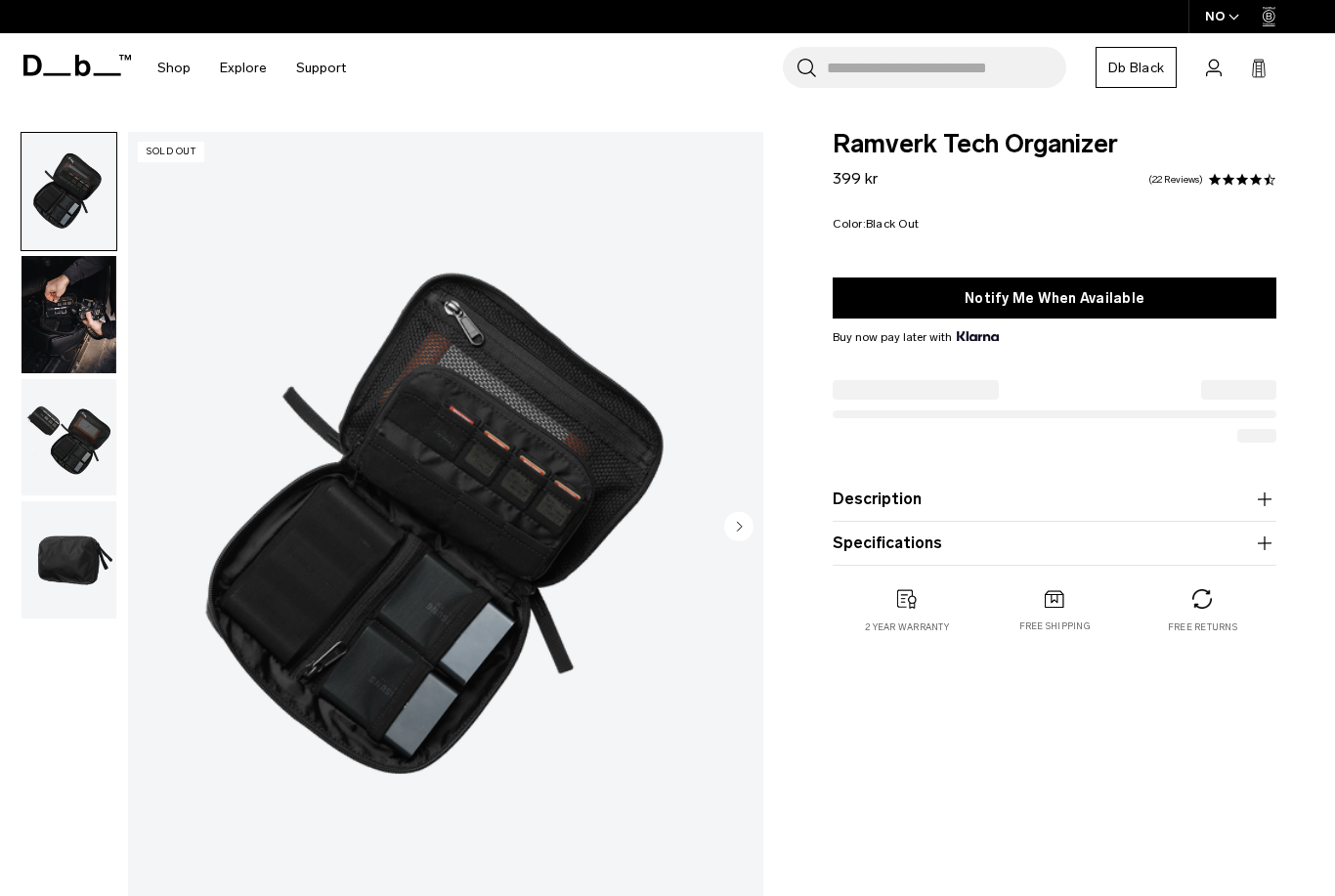 scroll, scrollTop: 0, scrollLeft: 0, axis: both 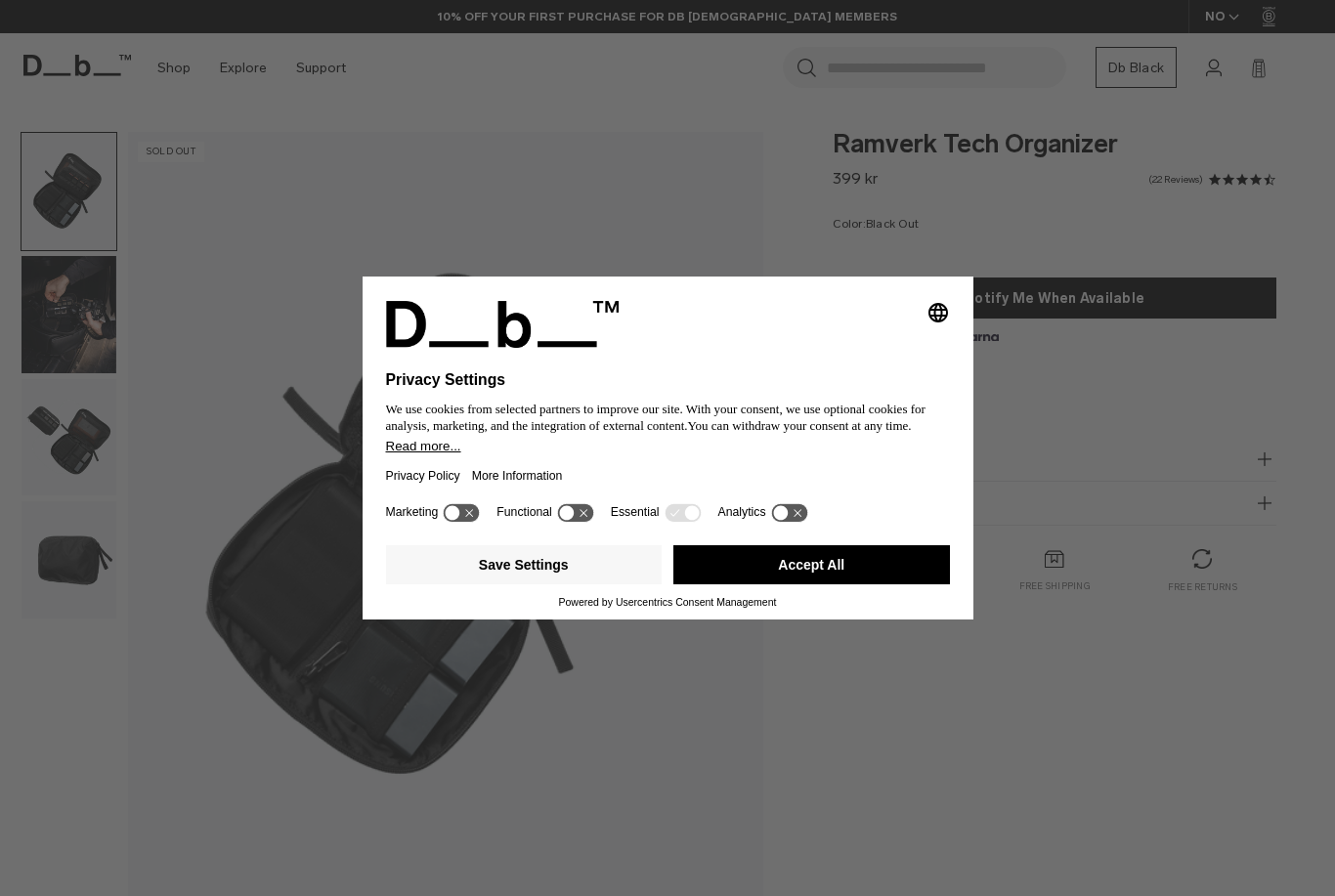 click at bounding box center [68, 315] 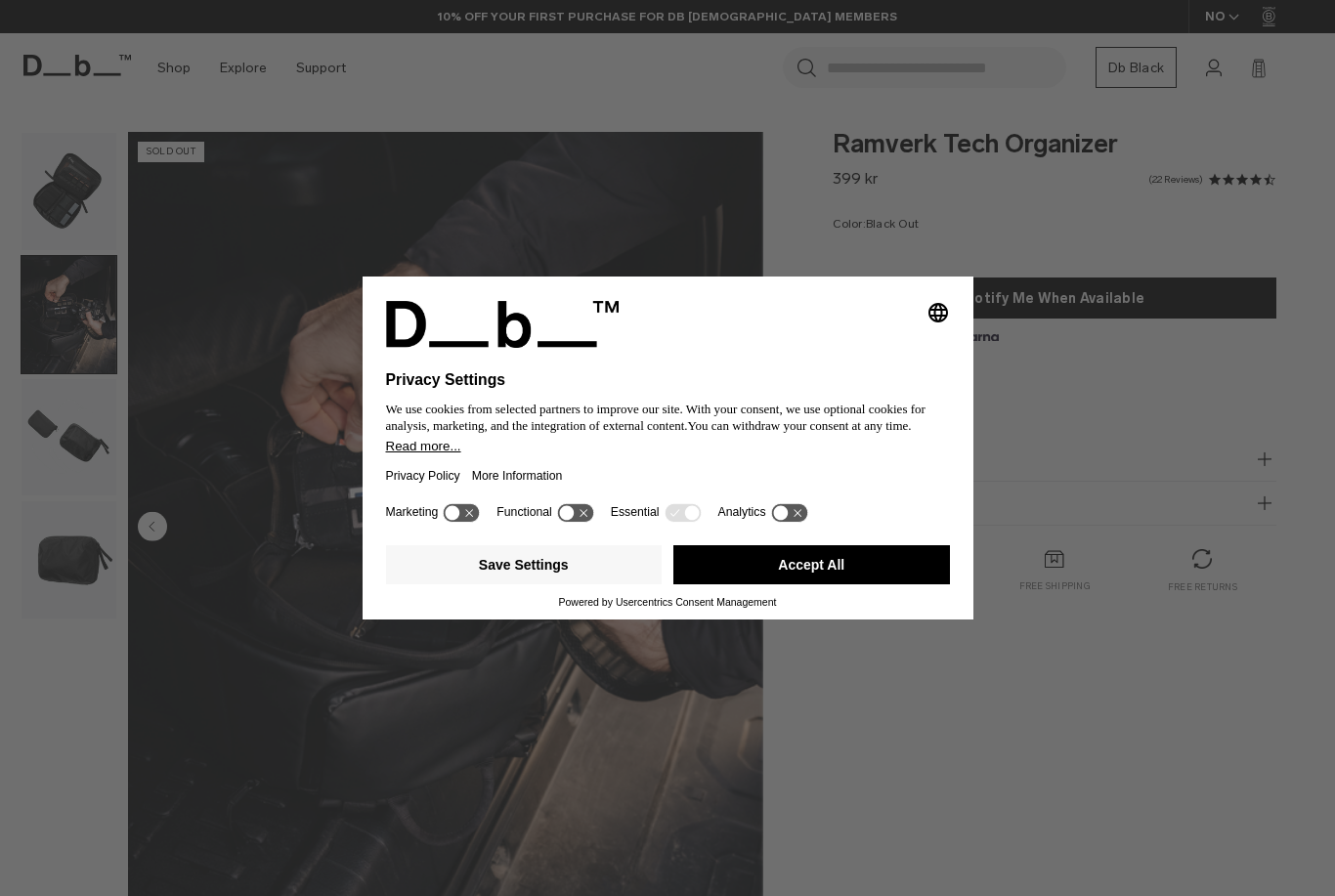 click at bounding box center (68, 438) 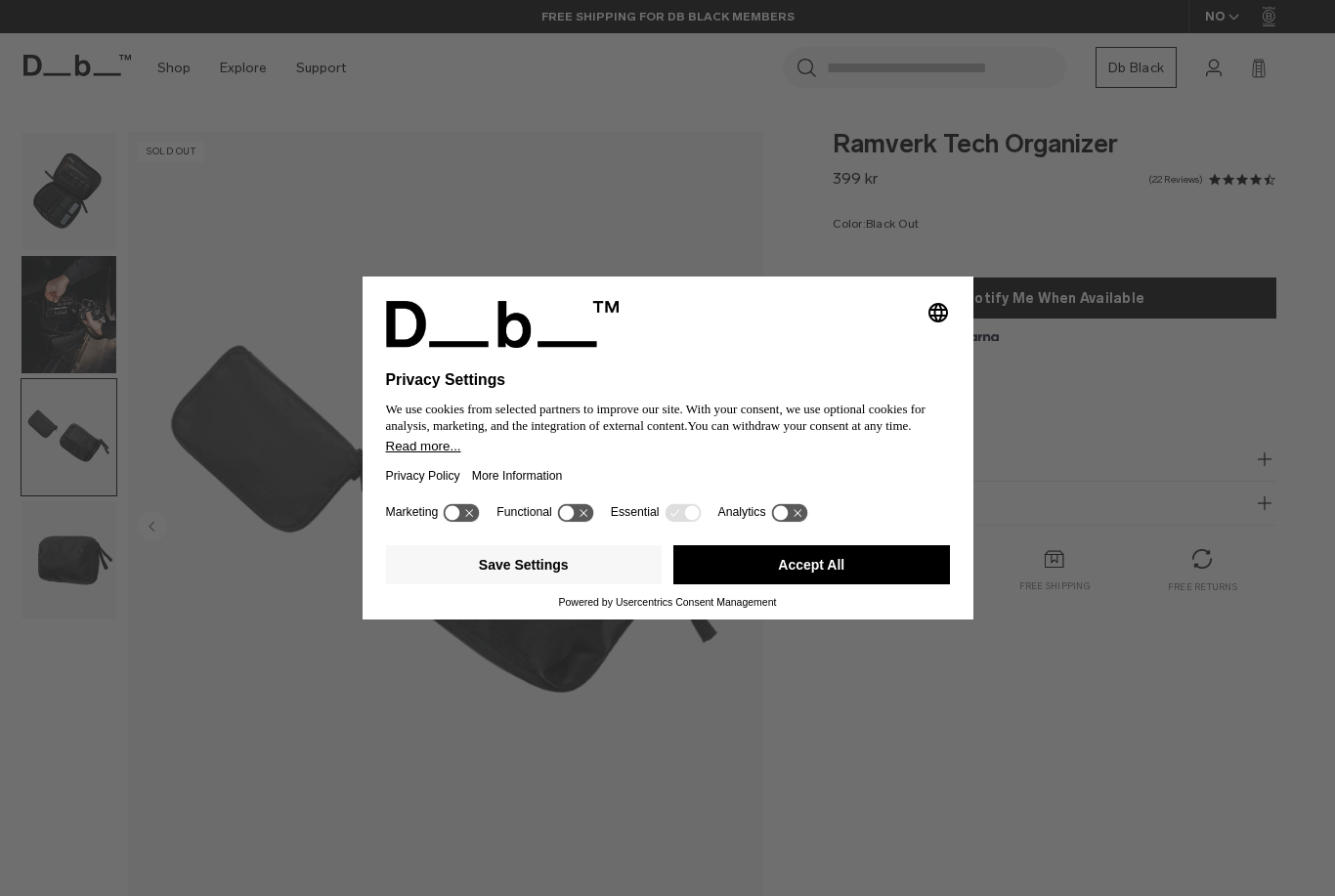 click at bounding box center [68, 560] 